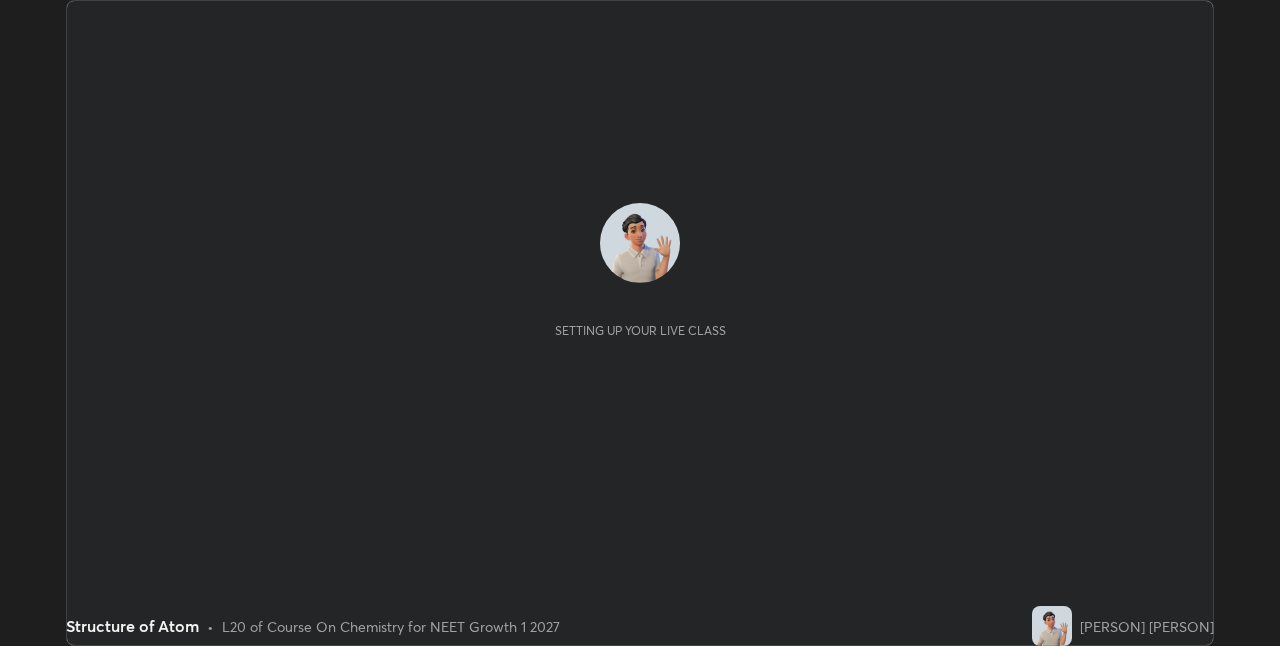 scroll, scrollTop: 0, scrollLeft: 0, axis: both 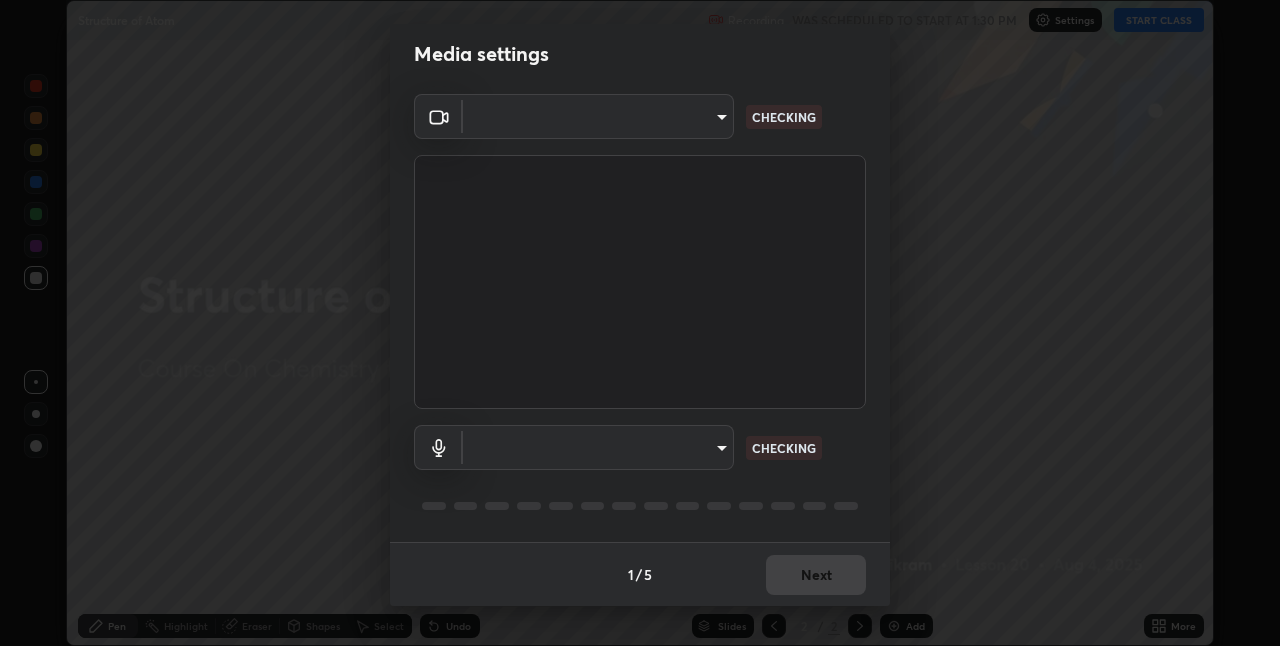 type on "840e11469ea8391c5546a2eb034fee047bf5a6e8f5ca929c95419818dc4a0e04" 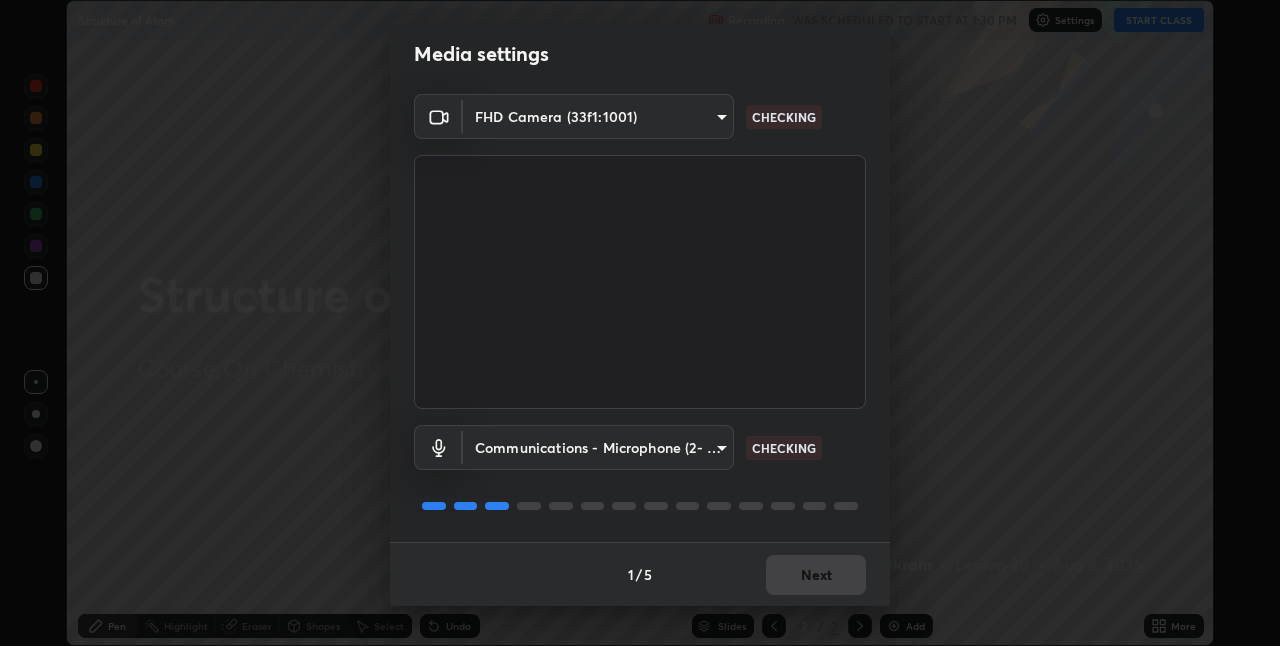 click at bounding box center (640, 282) 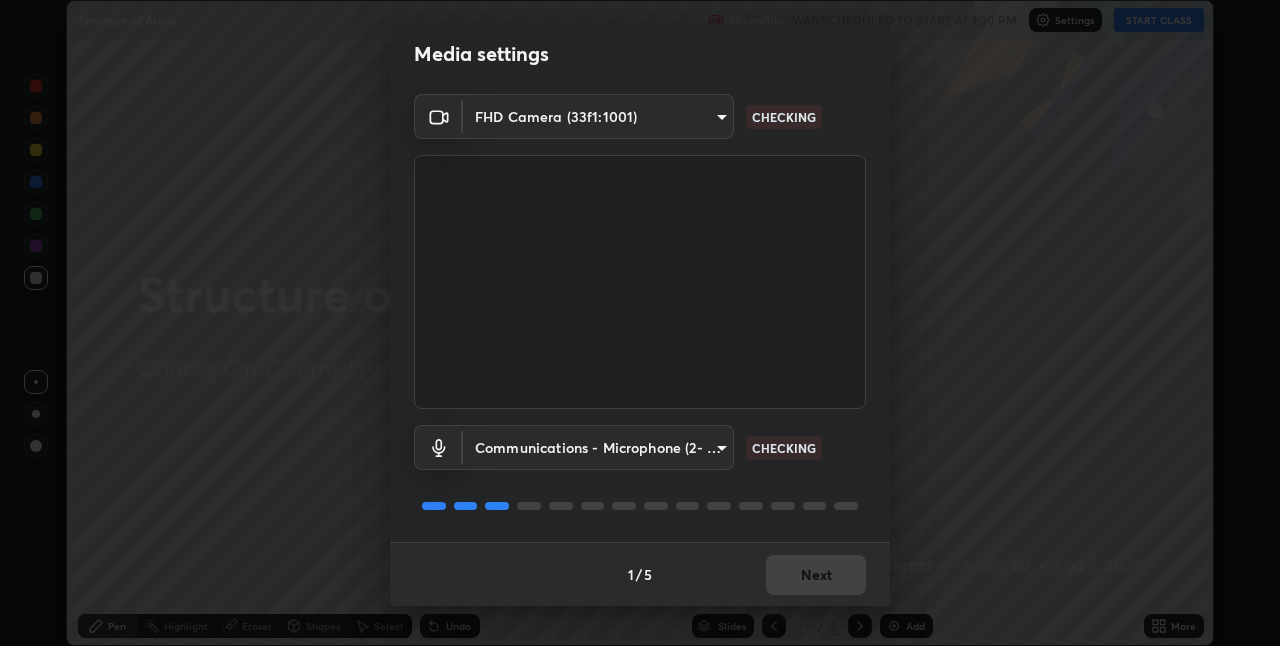 click on "Erase all Structure of Atom Recording WAS SCHEDULED TO START AT  1:30 PM Settings START CLASS Setting up your live class Structure of Atom • L20 of Course On Chemistry for NEET Growth 1 2027 [PERSON] [PERSON] Pen Highlight Eraser Shapes Select Undo Slides 2 / 2 Add More No doubts shared Encourage your learners to ask a doubt for better clarity Report an issue Reason for reporting Buffering Chat not working Audio - Video sync issue Educator video quality low ​ Attach an image Report Media settings FHD Camera (33f1:1001) [HASH] CHECKING Communications - Microphone (2- USB PnP Sound Device) communications CHECKING 1 / 5 Next" at bounding box center (640, 323) 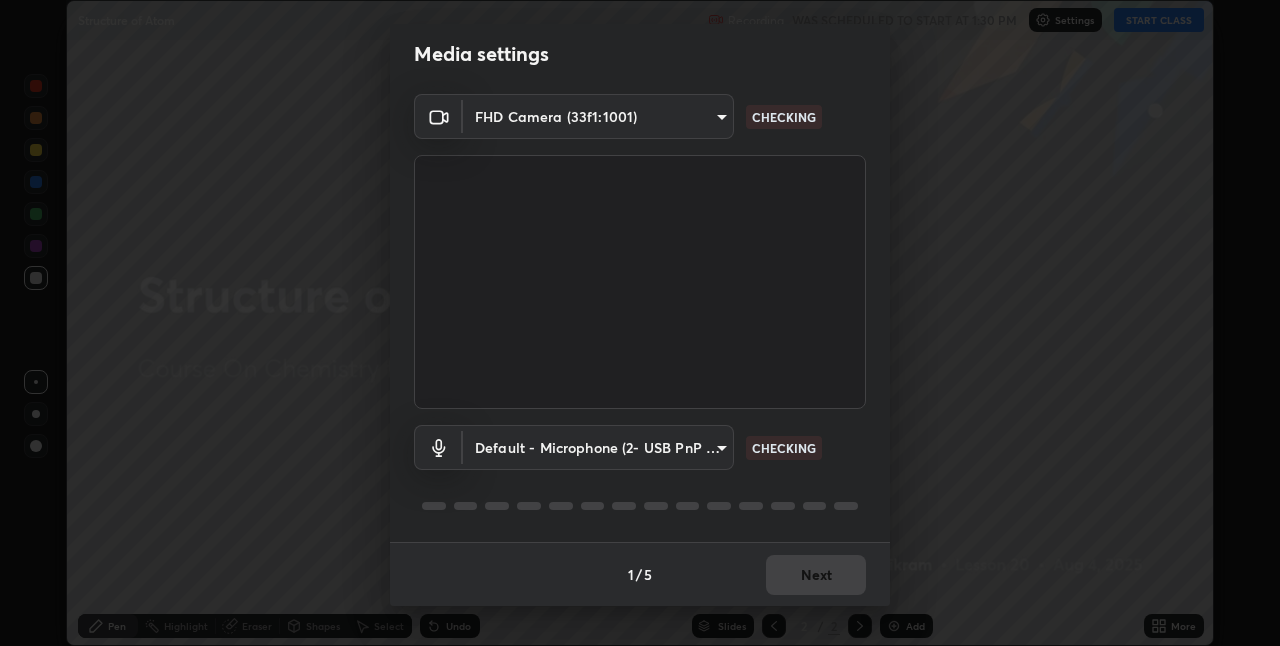click on "Default - Microphone (2- USB PnP Sound Device)" at bounding box center [615, 429] 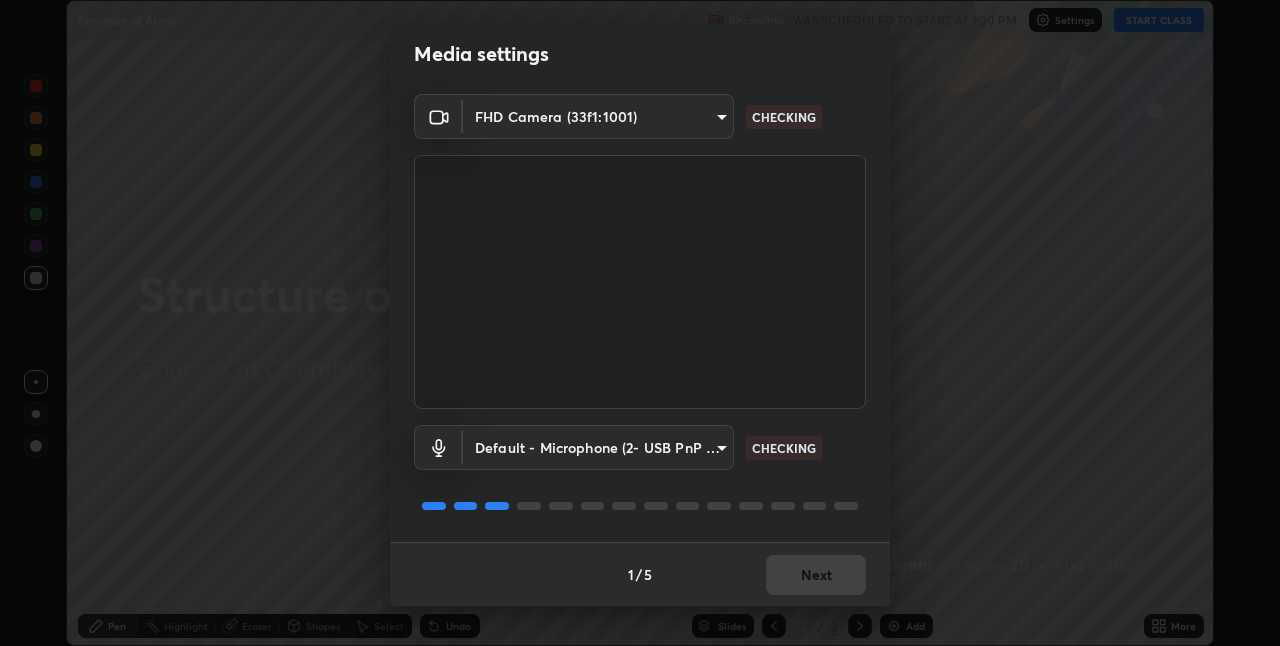 click on "Erase all Structure of Atom Recording WAS SCHEDULED TO START AT  1:30 PM Settings START CLASS Setting up your live class Structure of Atom • L20 of Course On Chemistry for NEET Growth 1 2027 [PERSON] [PERSON] Pen Highlight Eraser Shapes Select Undo Slides 2 / 2 Add More No doubts shared Encourage your learners to ask a doubt for better clarity Report an issue Reason for reporting Buffering Chat not working Audio - Video sync issue Educator video quality low ​ Attach an image Report Media settings FHD Camera (33f1:1001) [HASH] CHECKING Default - Microphone (2- USB PnP Sound Device) default CHECKING 1 / 5 Next" at bounding box center [640, 323] 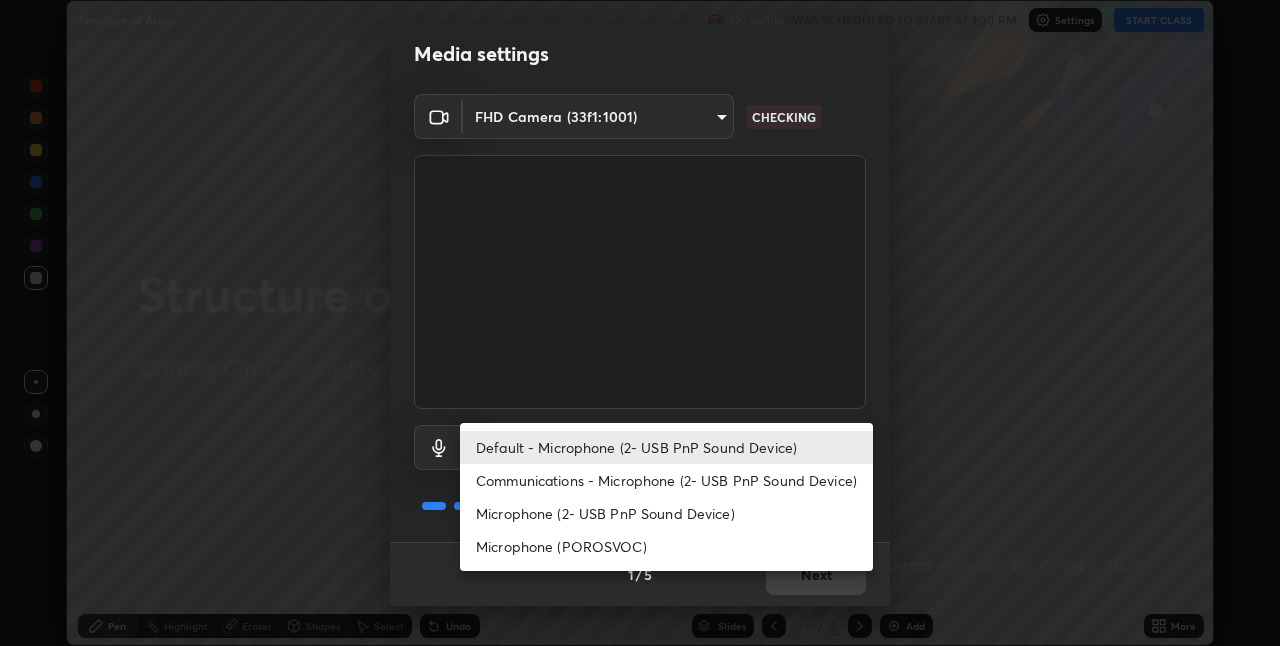 click on "Communications - Microphone (2- USB PnP Sound Device)" at bounding box center [666, 480] 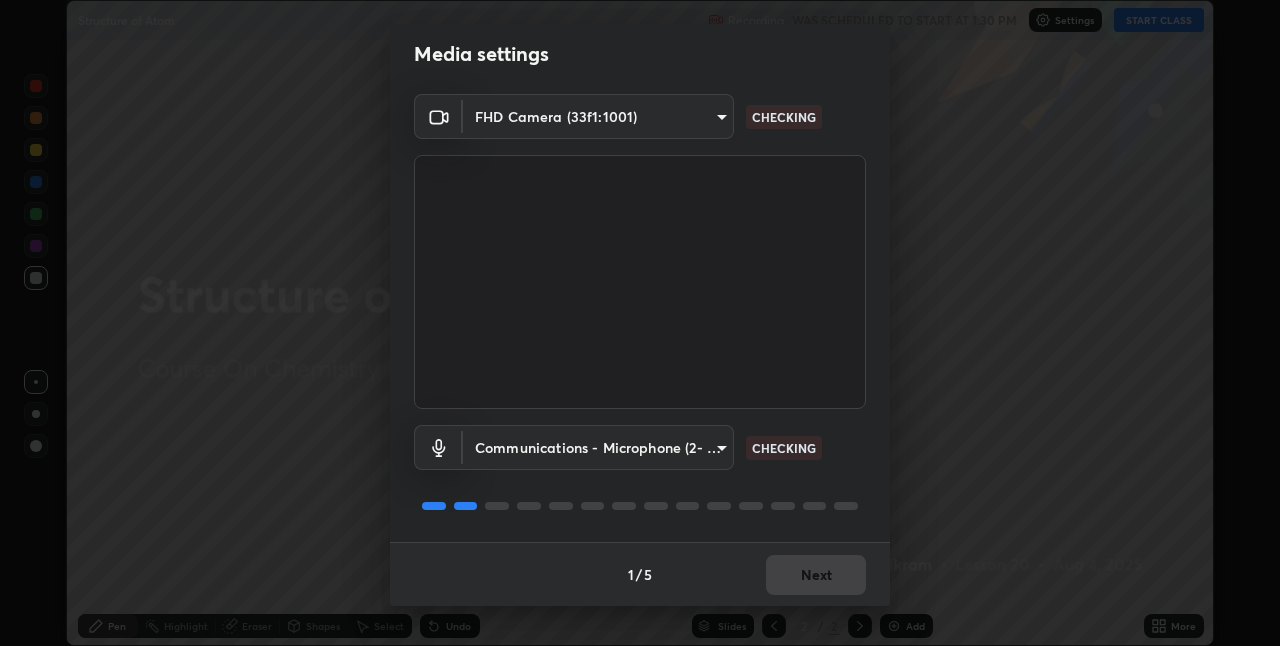 click at bounding box center (640, 282) 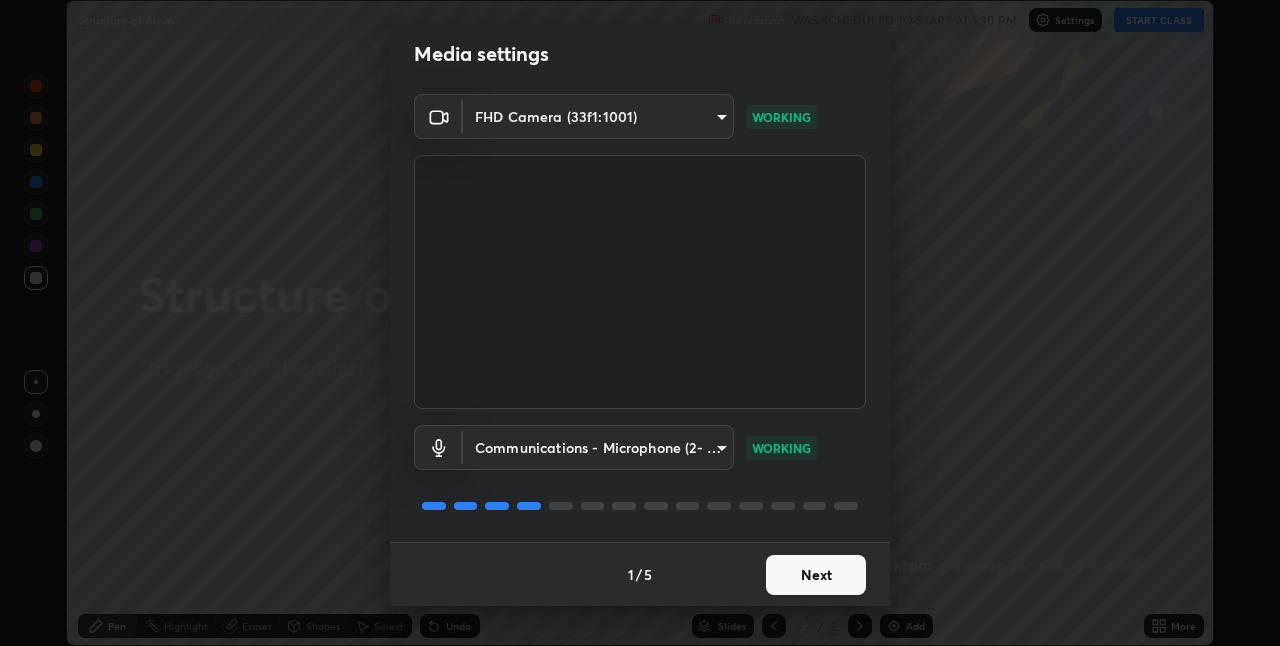 click on "Next" at bounding box center (816, 575) 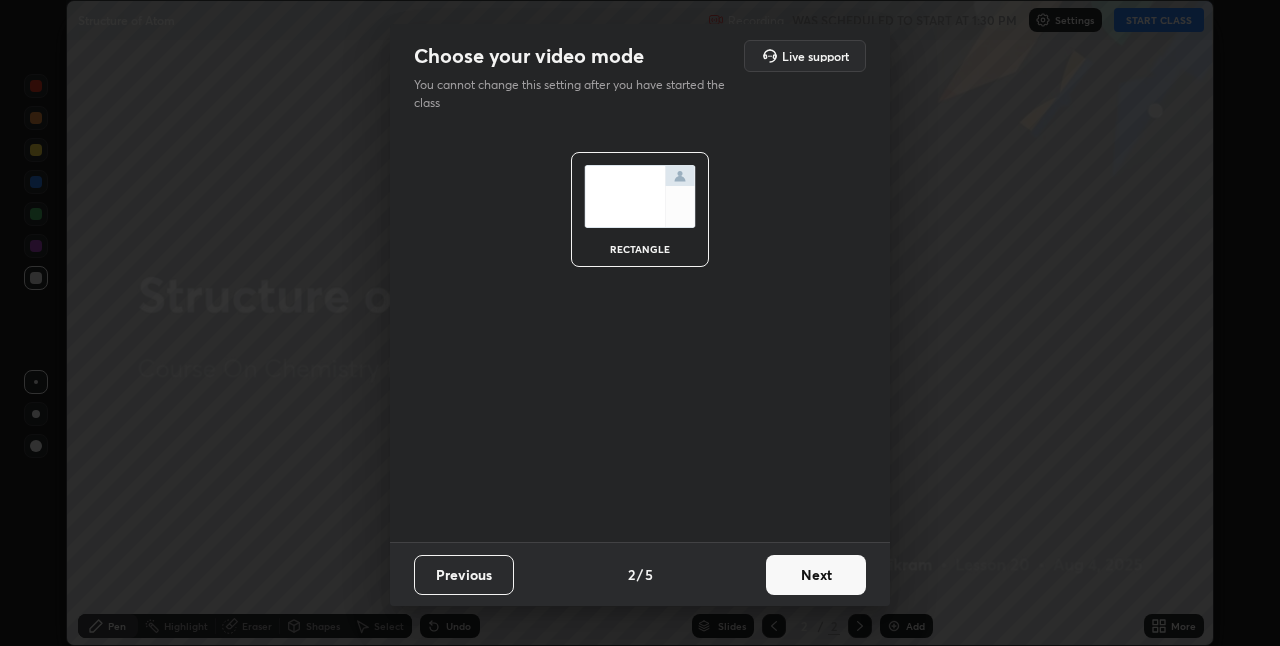 scroll, scrollTop: 0, scrollLeft: 0, axis: both 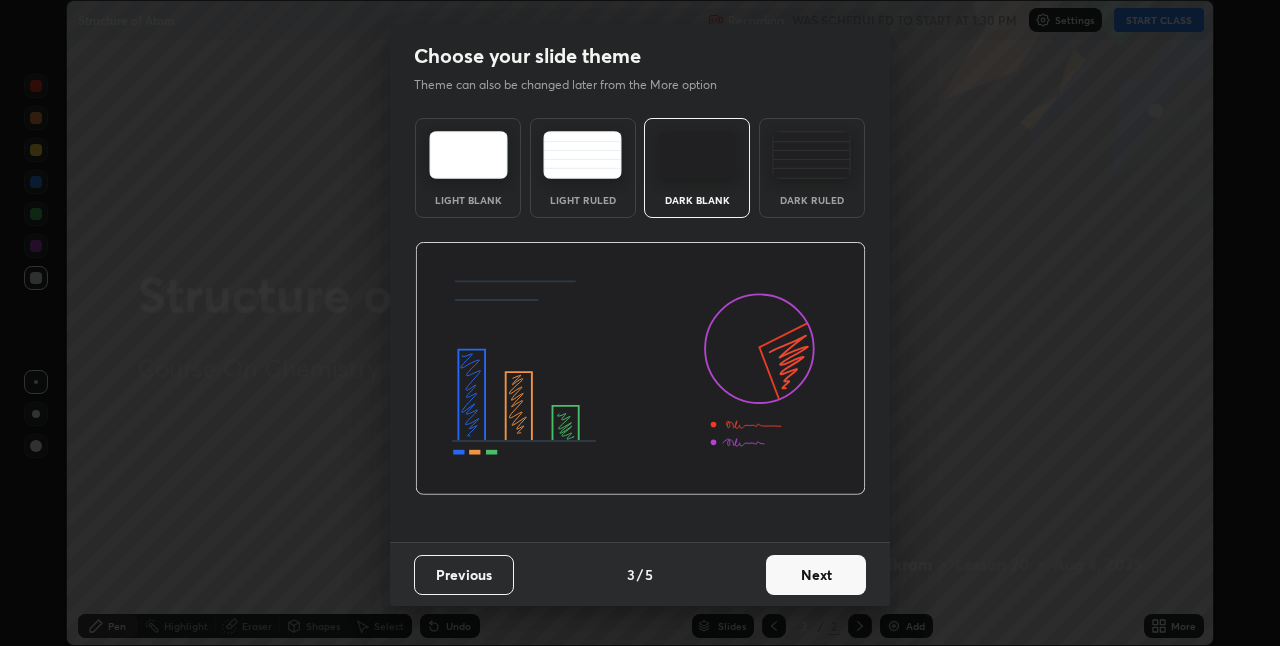 click on "Next" at bounding box center [816, 575] 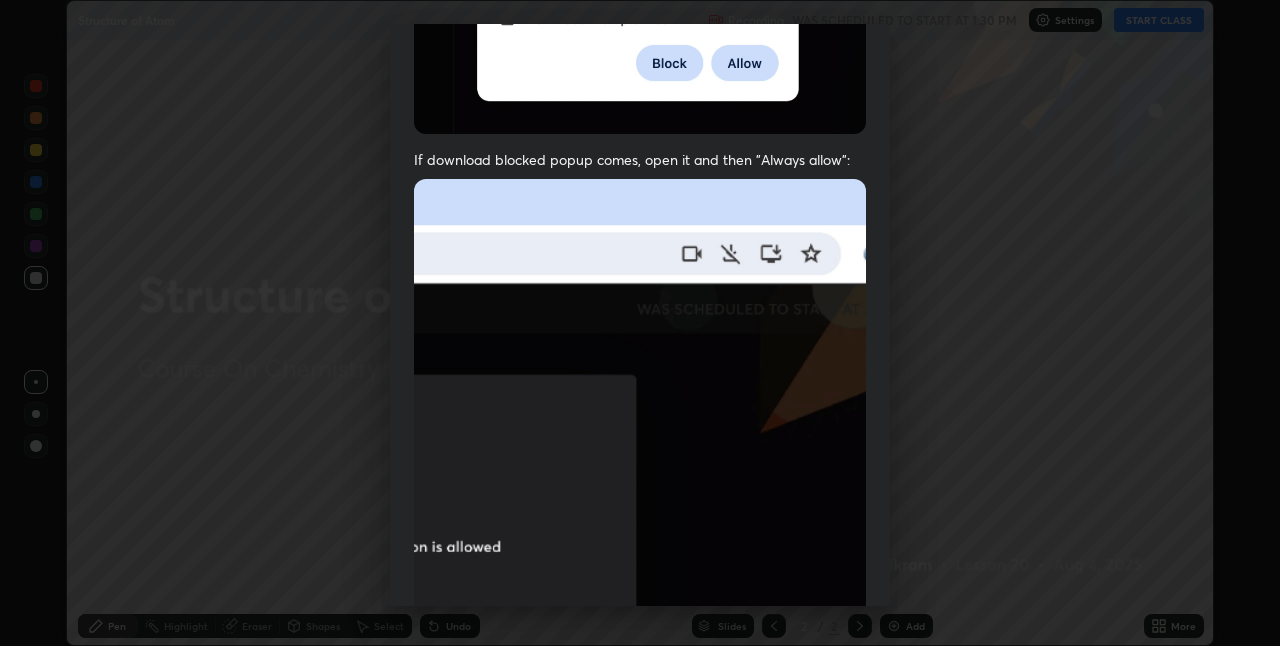 scroll, scrollTop: 418, scrollLeft: 0, axis: vertical 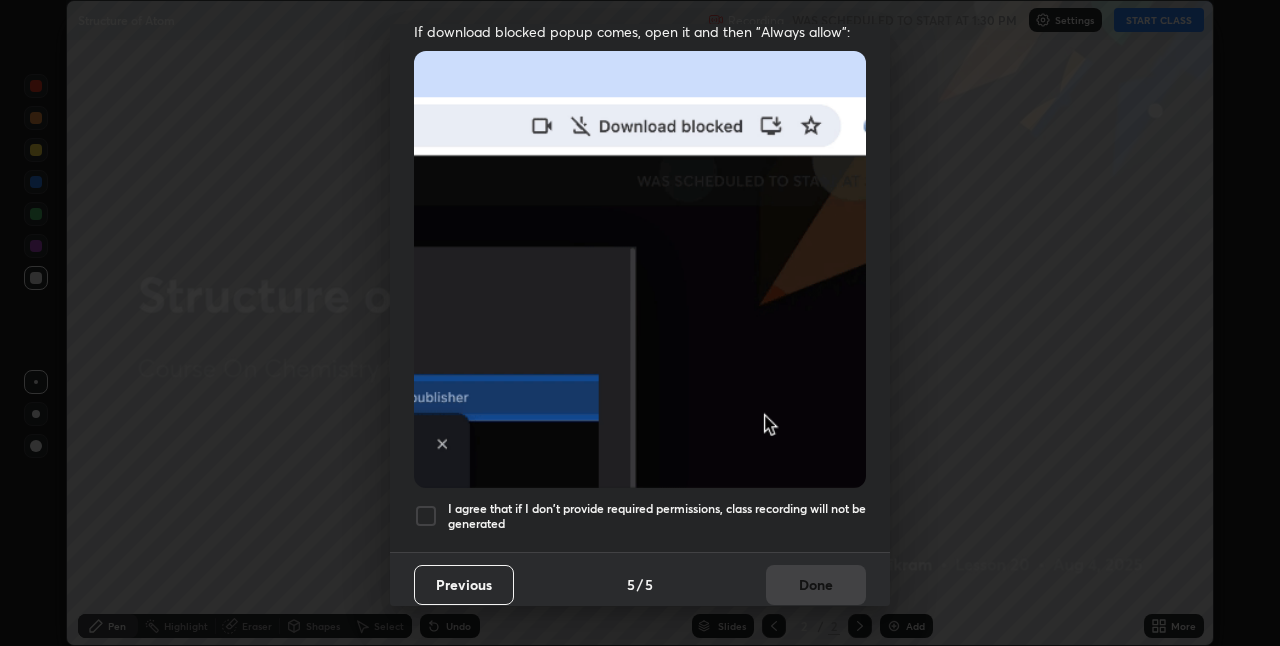 click on "I agree that if I don't provide required permissions, class recording will not be generated" at bounding box center [657, 516] 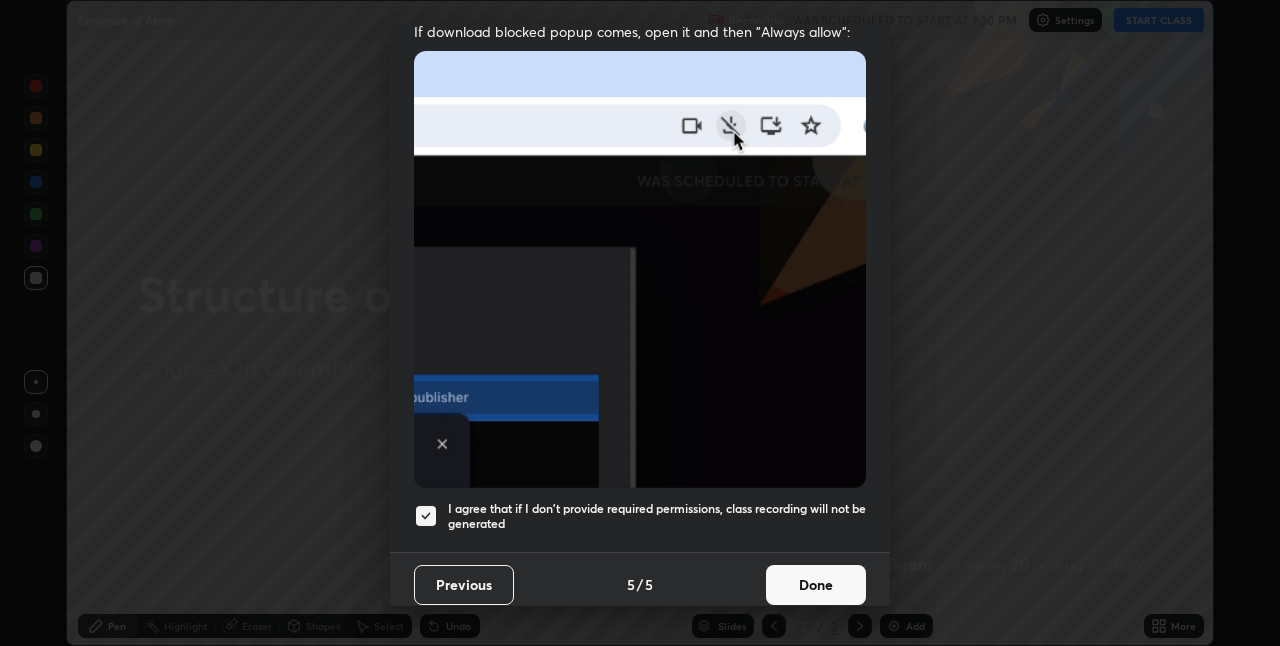 click on "Done" at bounding box center [816, 585] 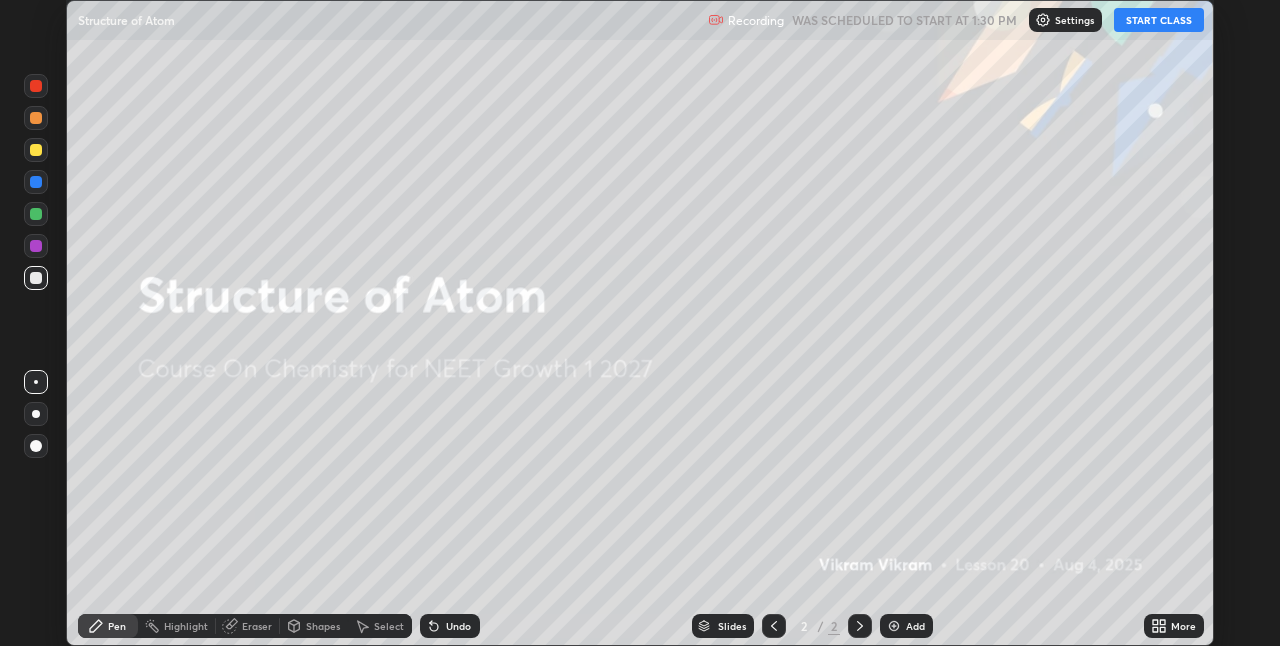 click on "START CLASS" at bounding box center [1159, 20] 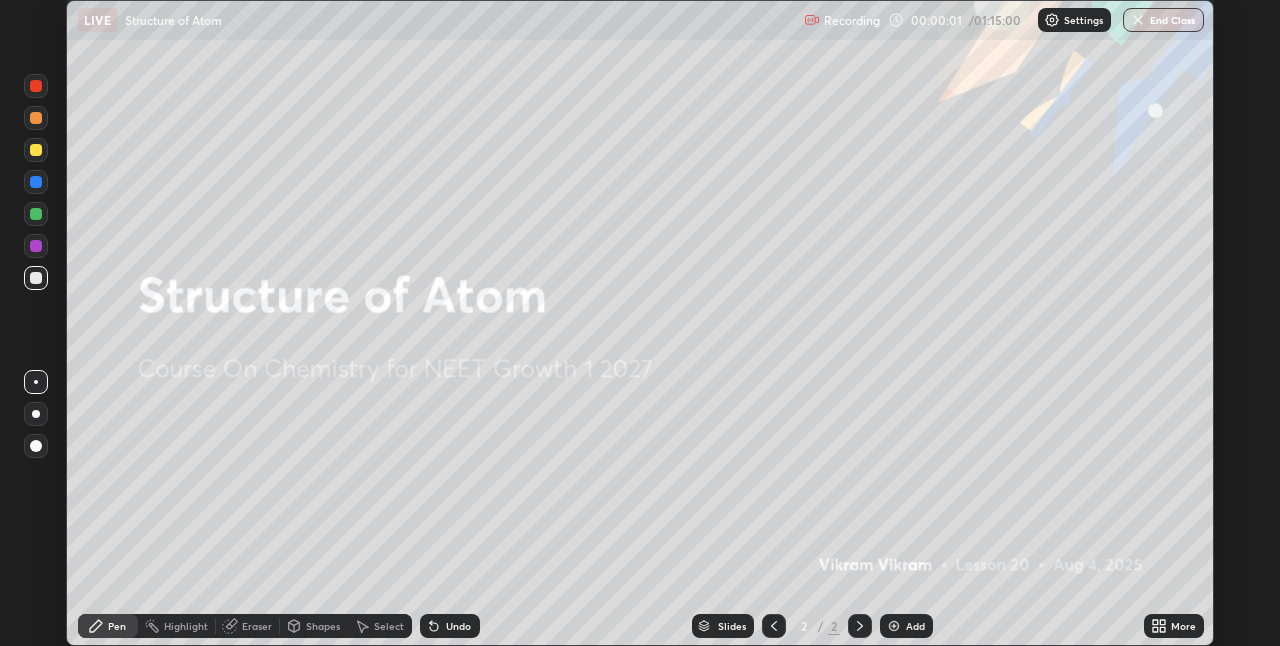 click on "Add" at bounding box center [906, 626] 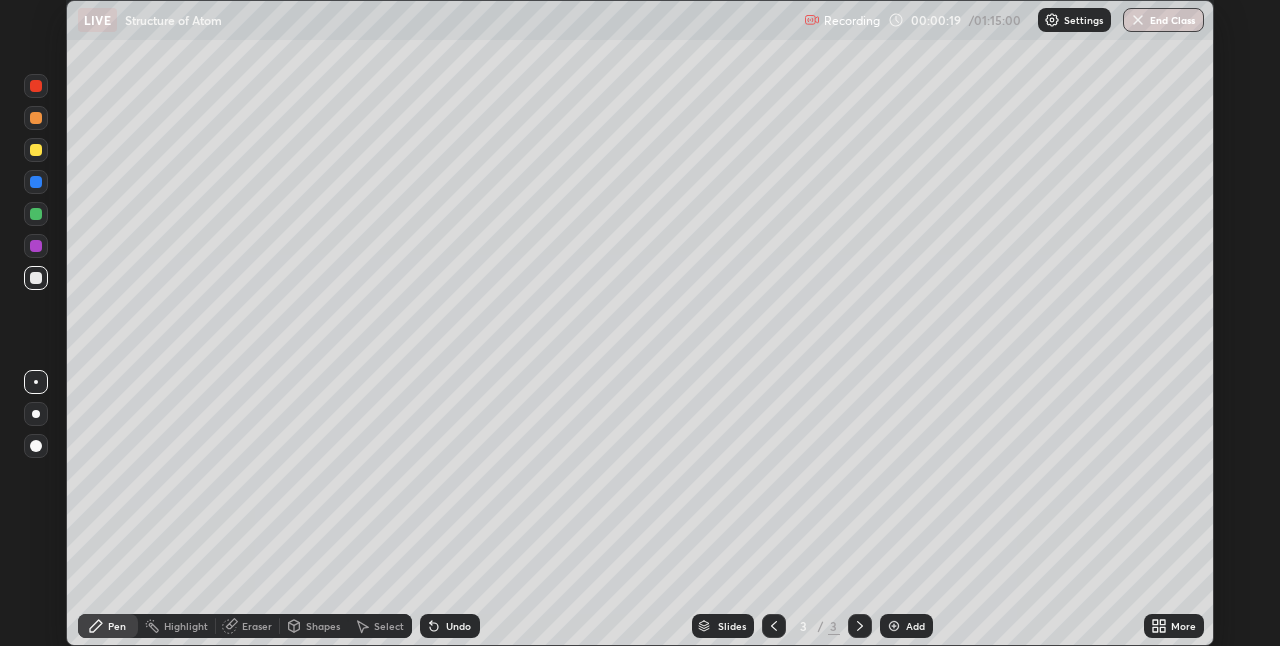 click 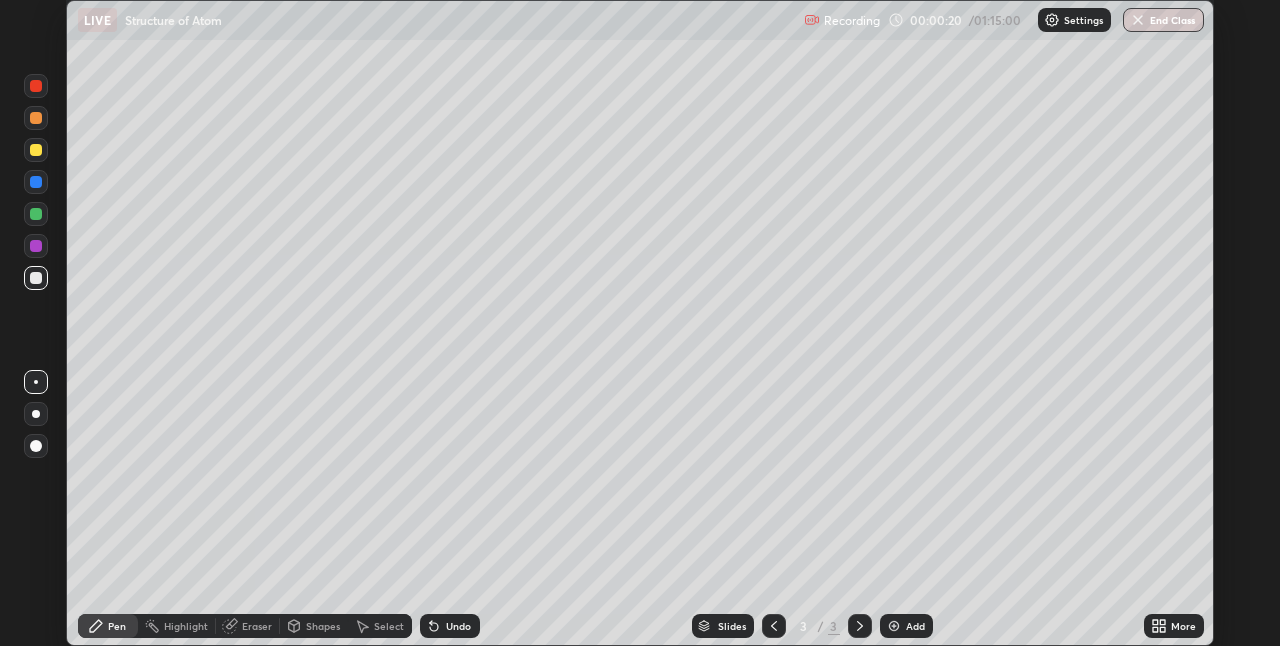 click 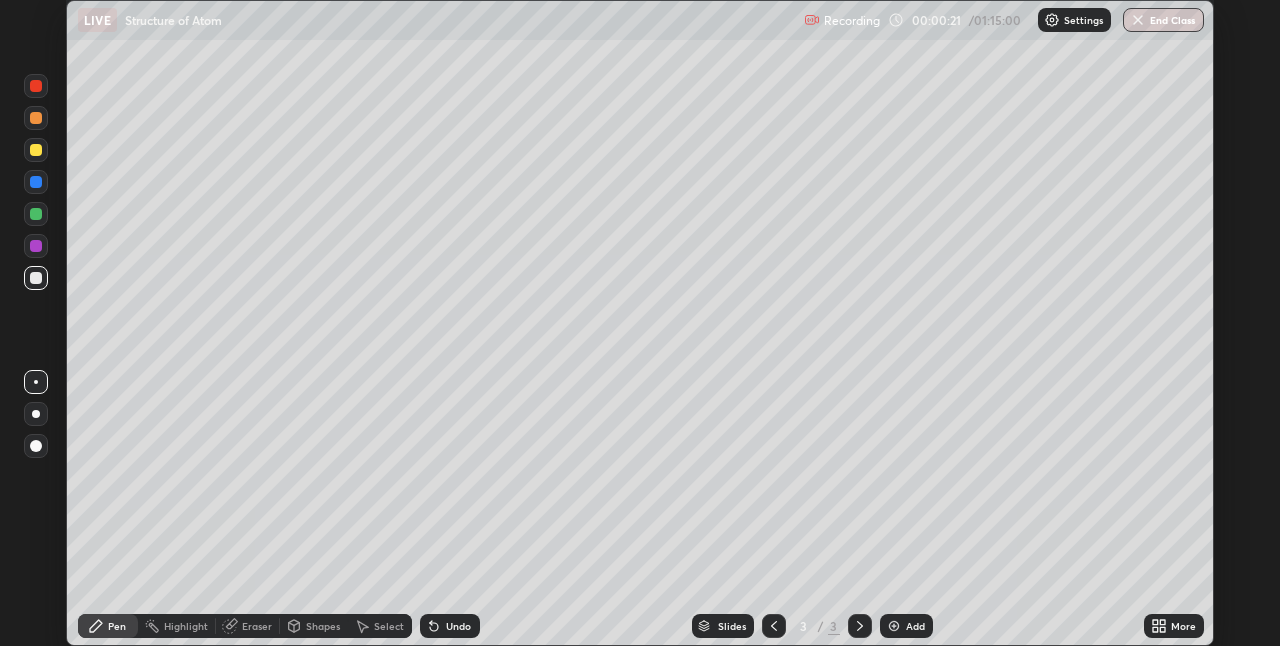 click on "Undo" at bounding box center [450, 626] 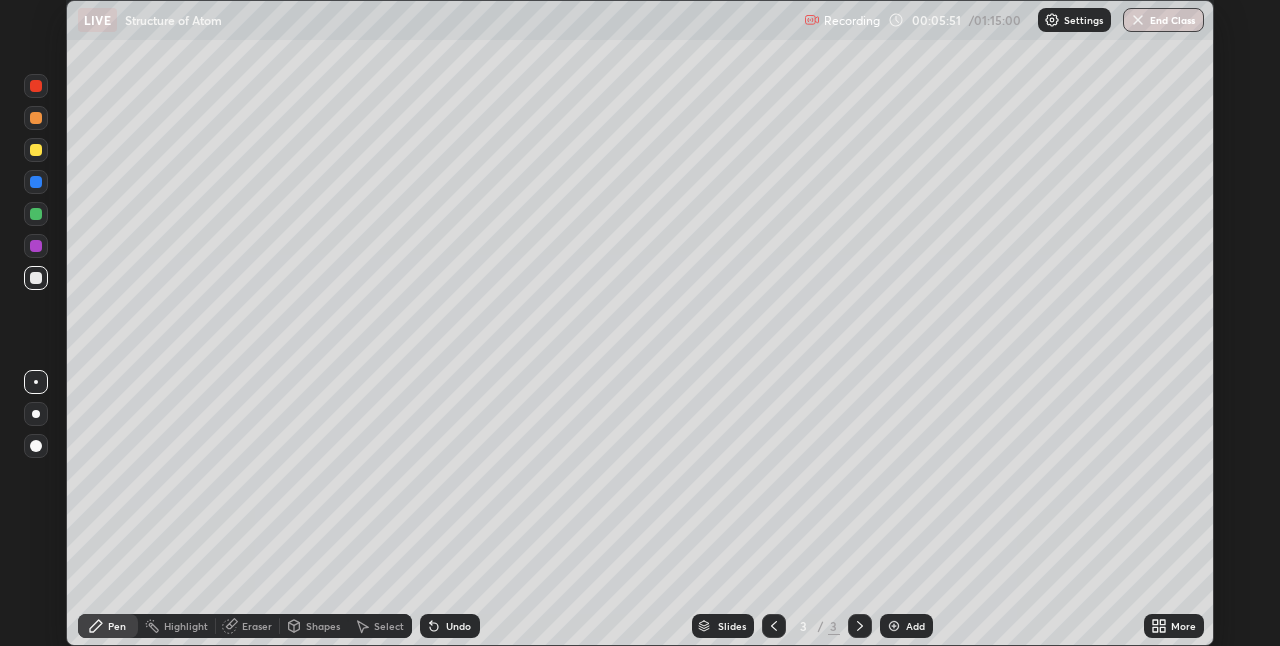 click at bounding box center (36, 150) 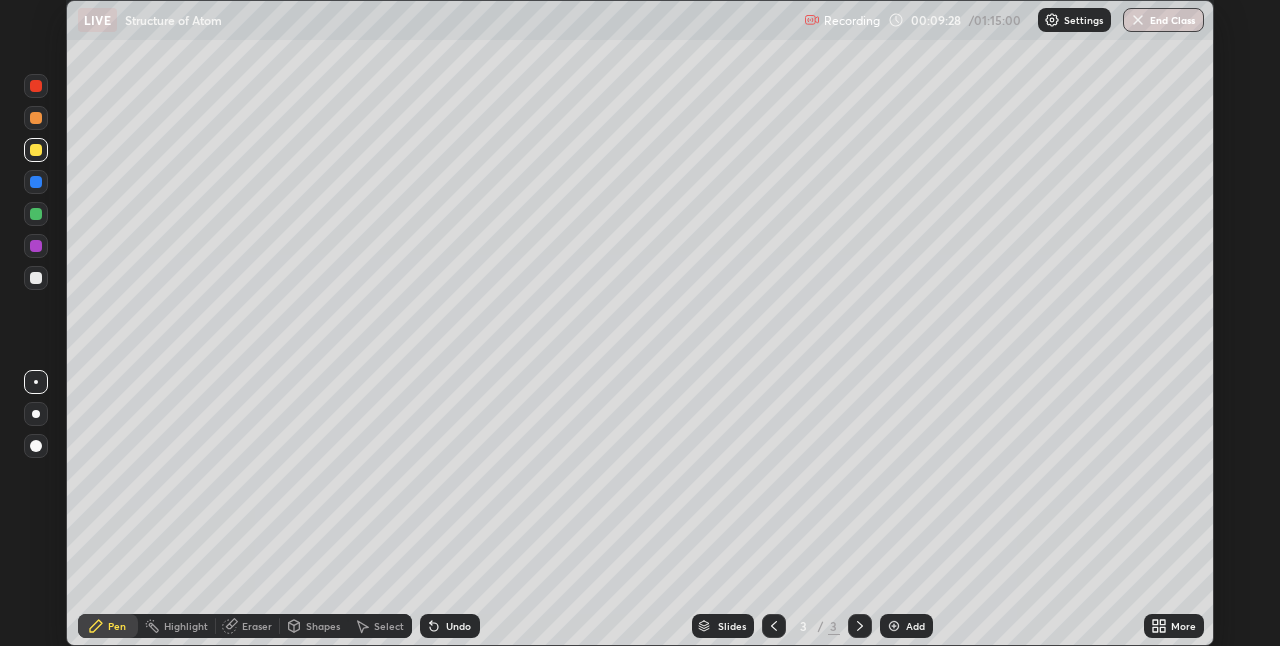 click at bounding box center (36, 278) 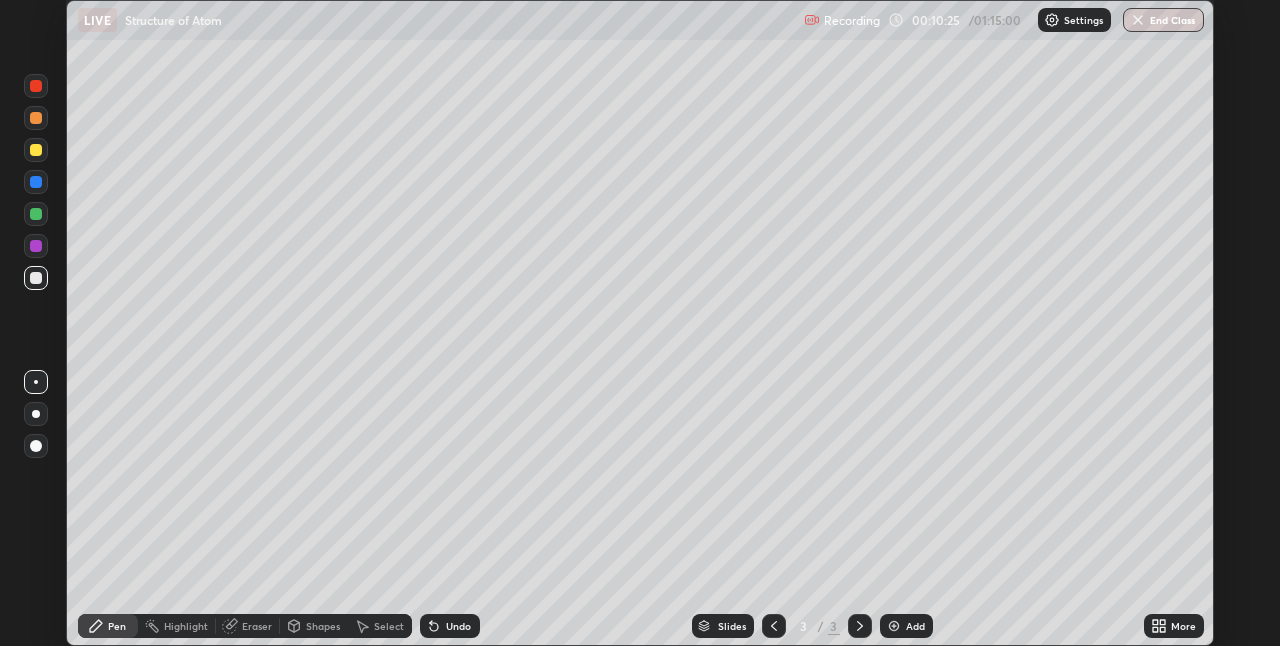 click on "Eraser" at bounding box center (248, 626) 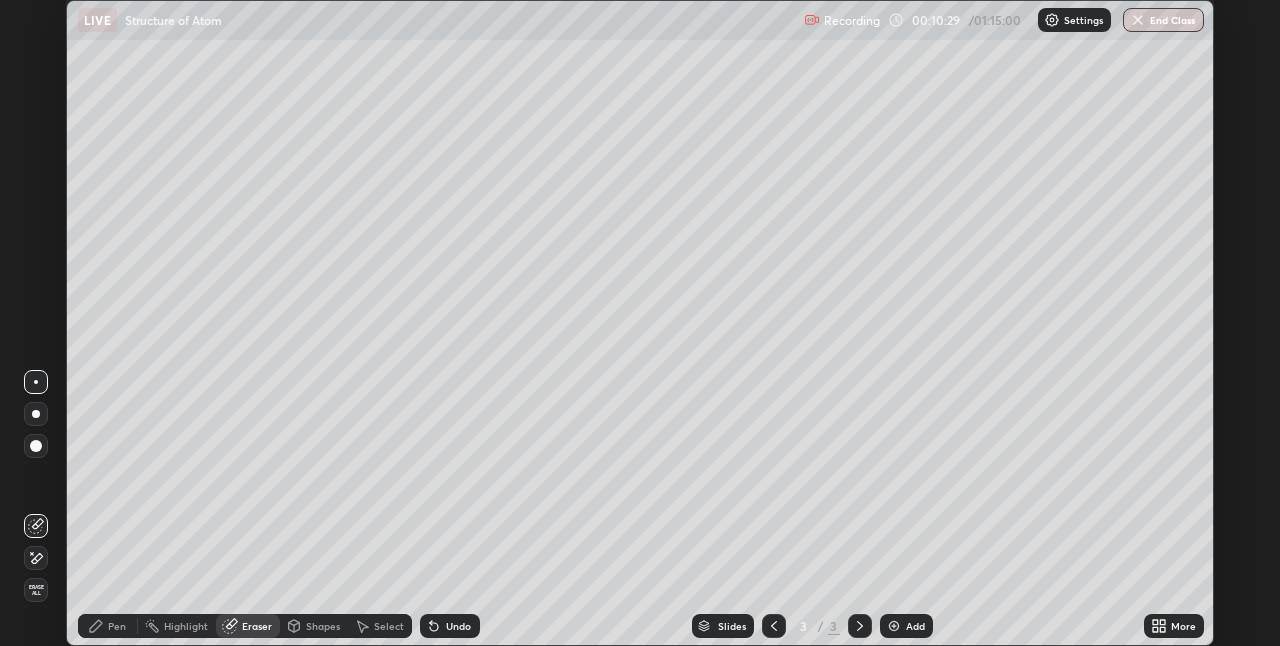 click 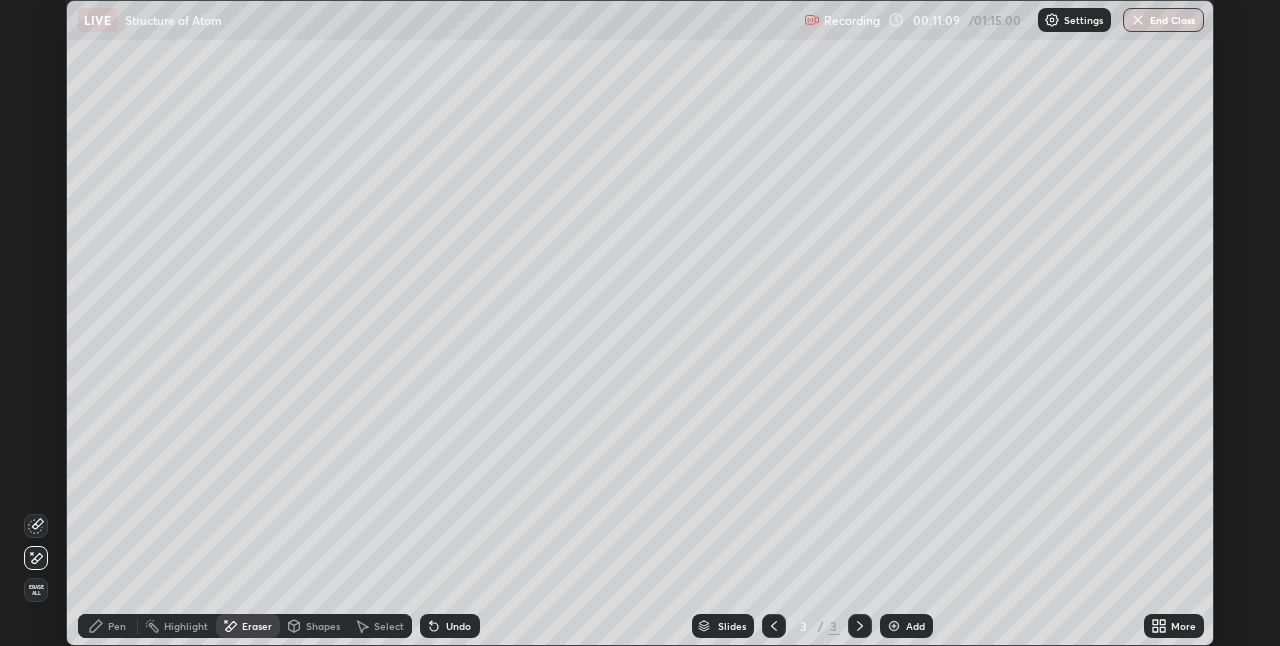 click 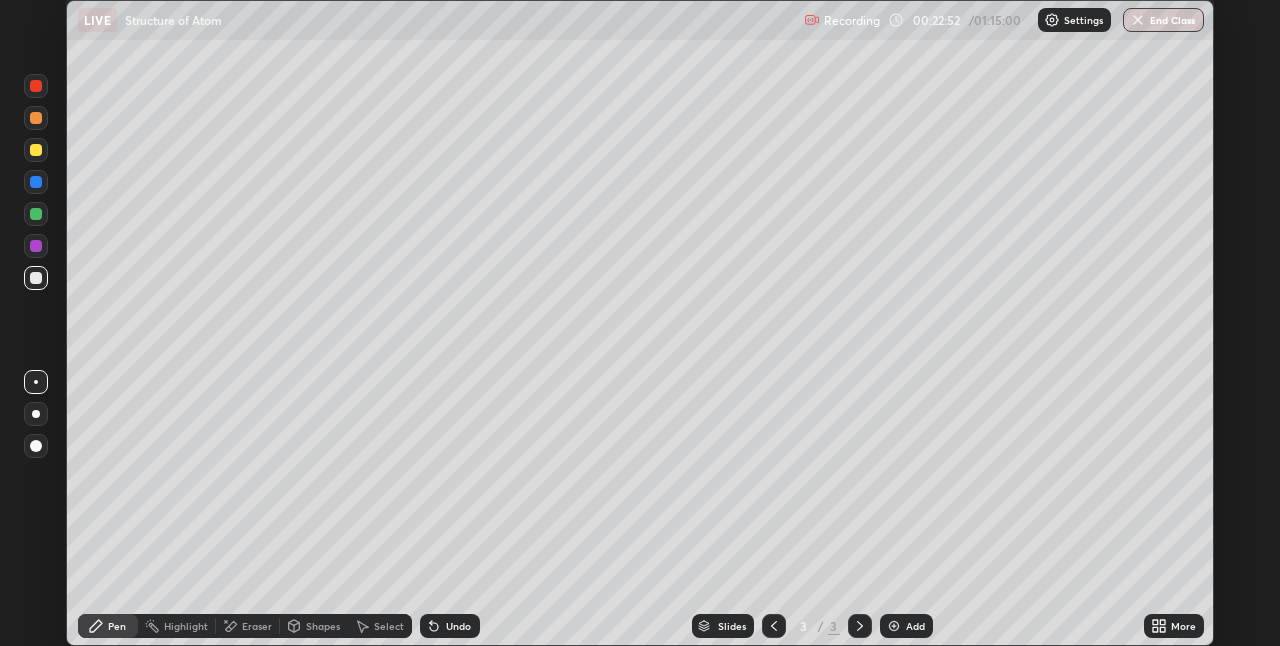click at bounding box center [894, 626] 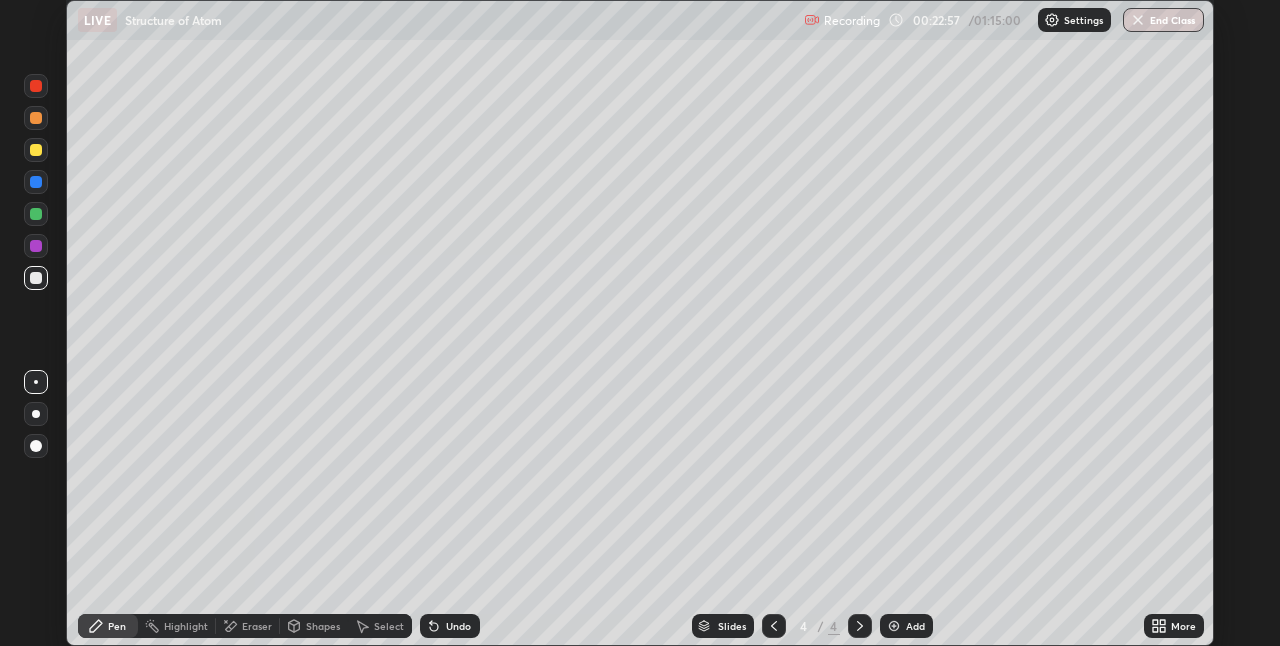 click on "Eraser" at bounding box center [248, 626] 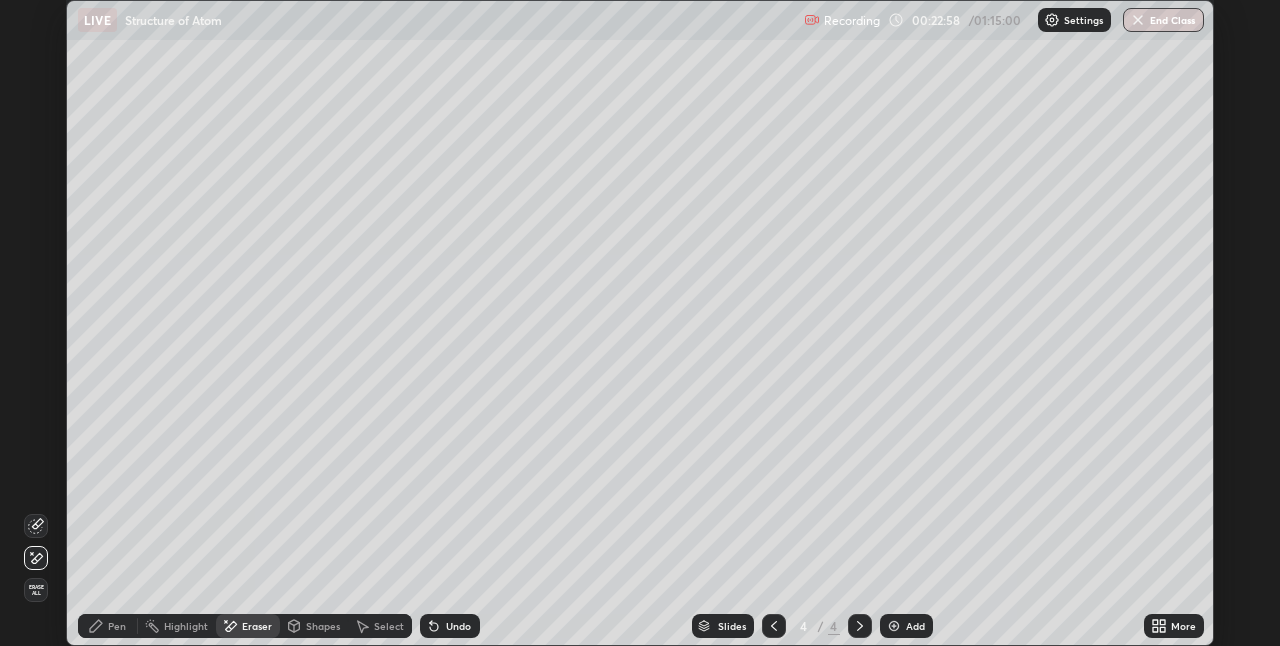 click on "Shapes" at bounding box center (314, 626) 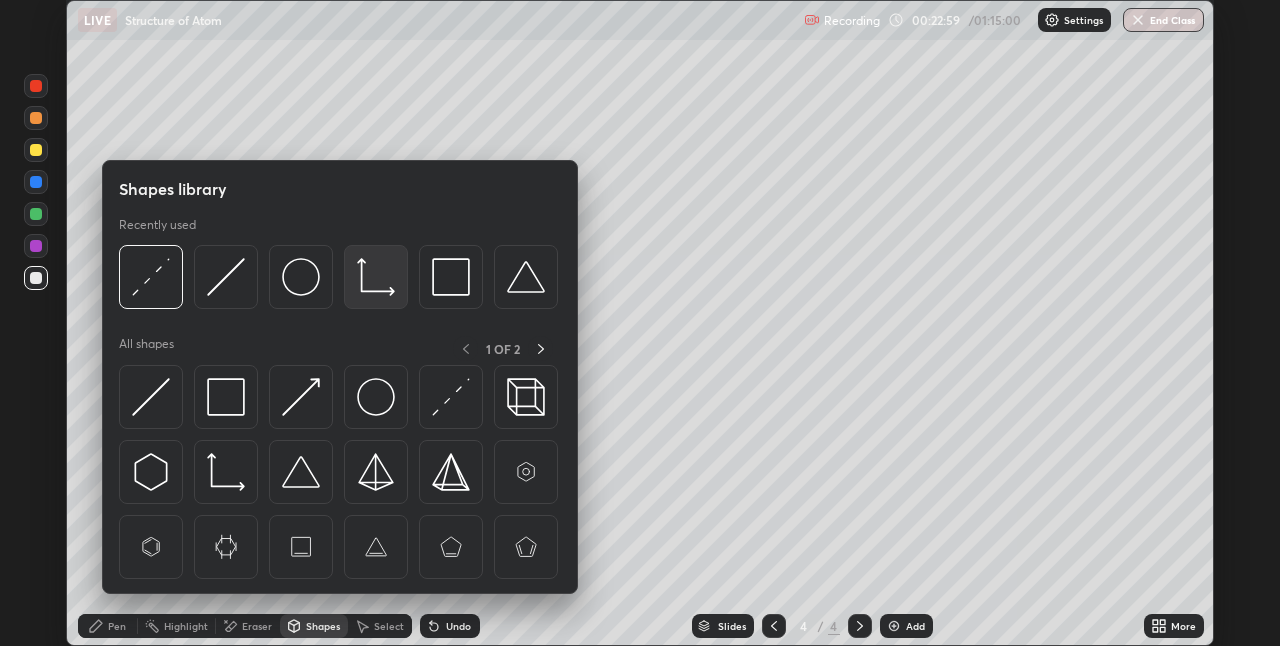 click at bounding box center [376, 277] 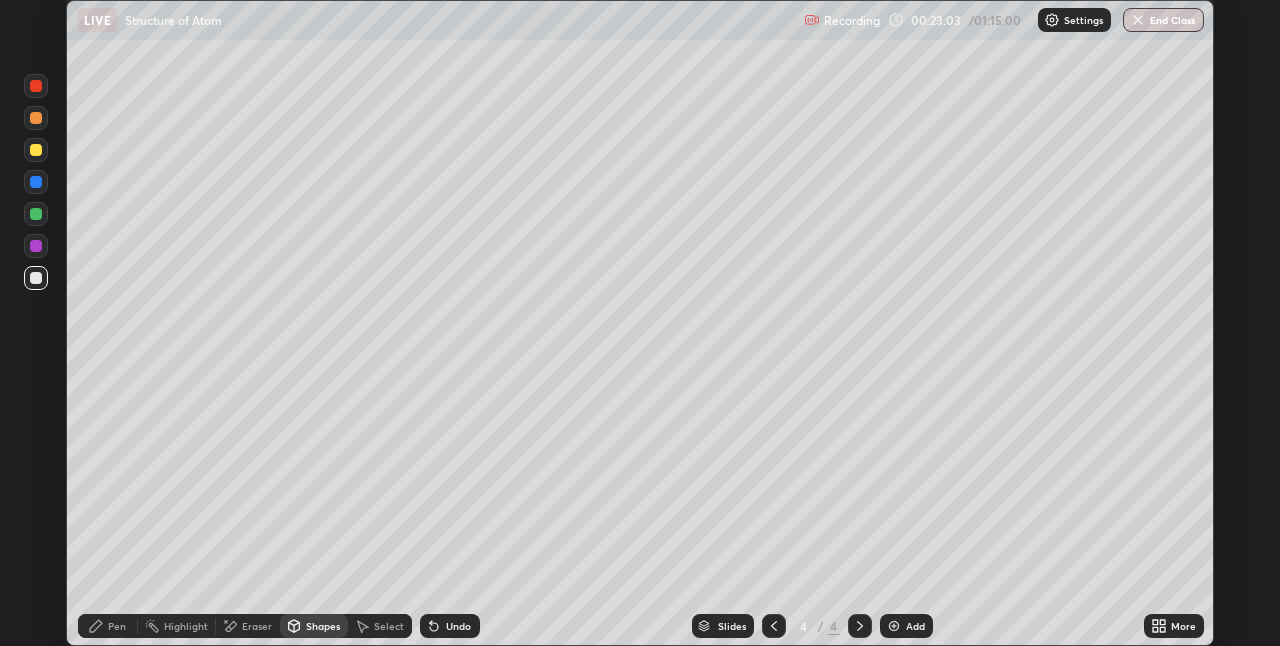 click on "Pen" at bounding box center [117, 626] 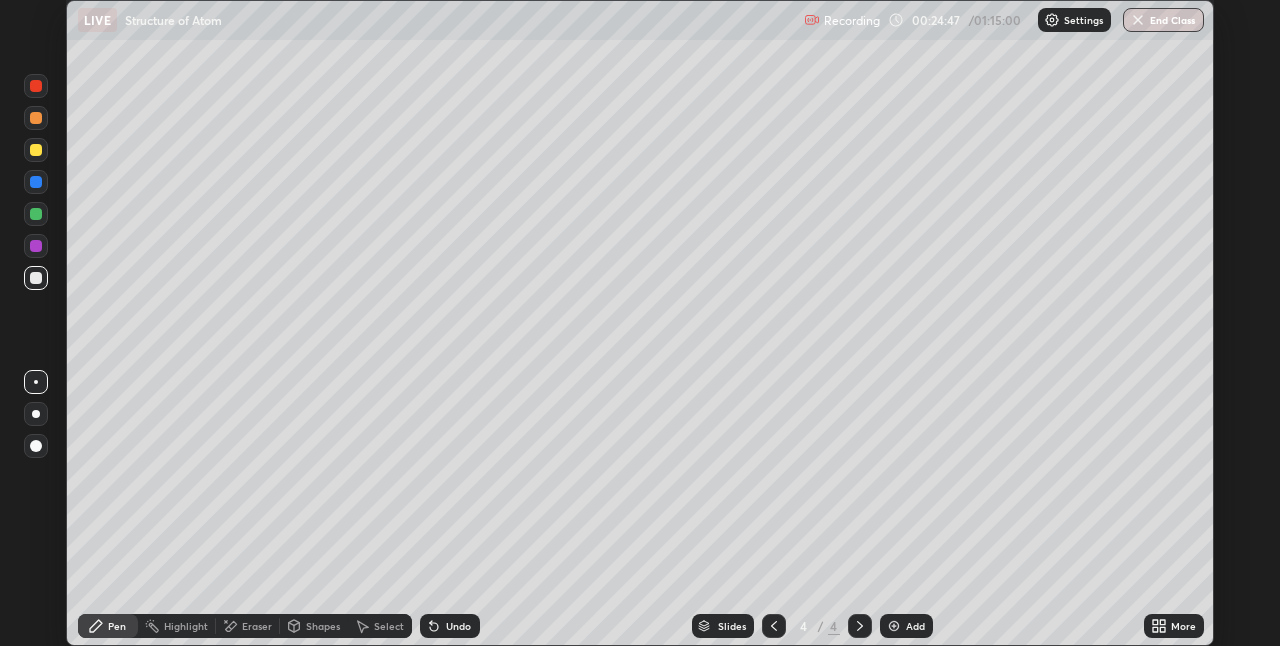 click at bounding box center [36, 278] 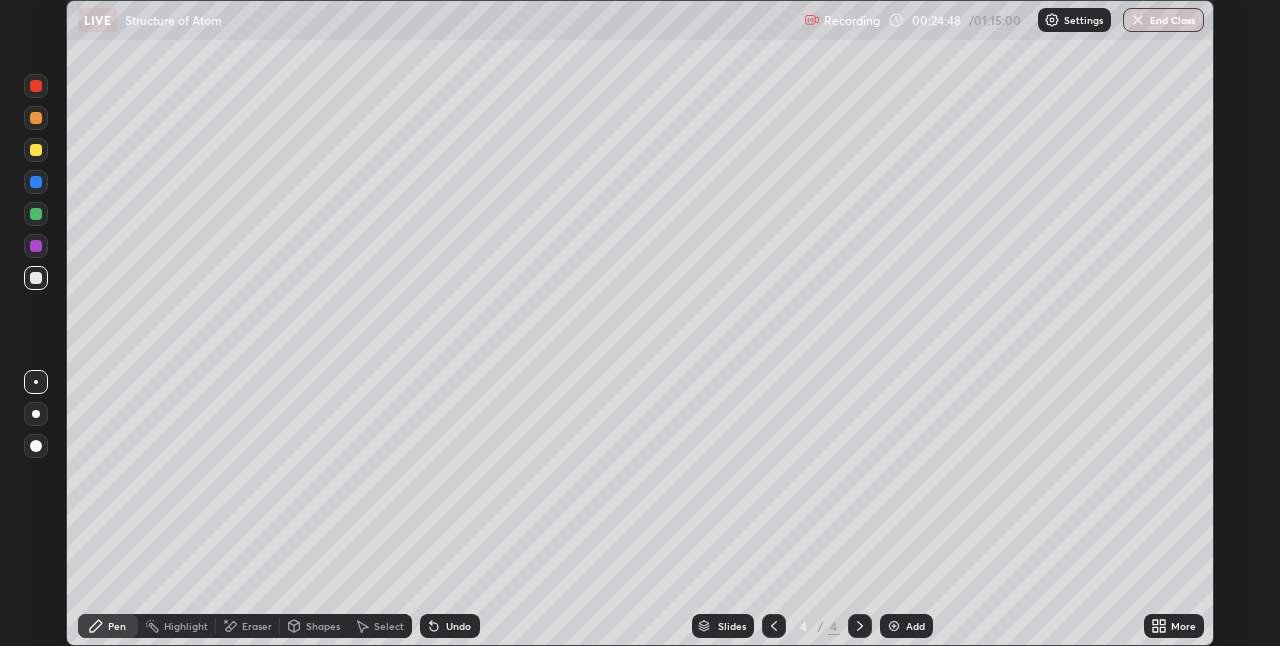 click at bounding box center [36, 246] 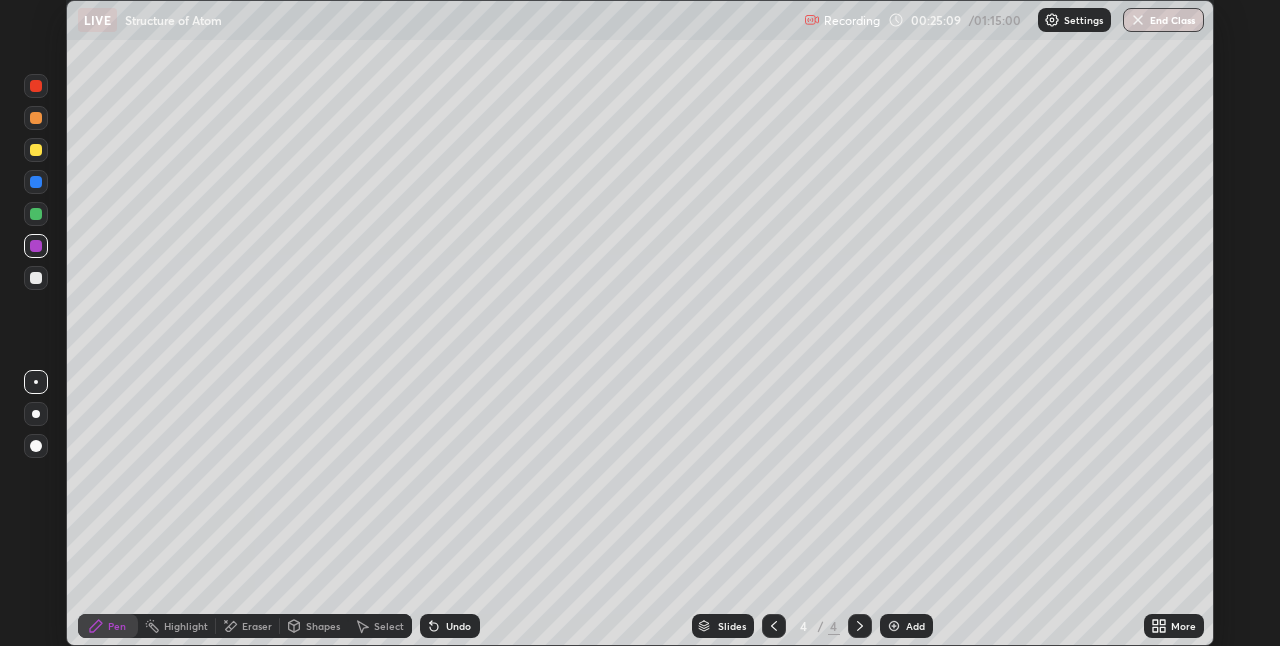 click at bounding box center [36, 150] 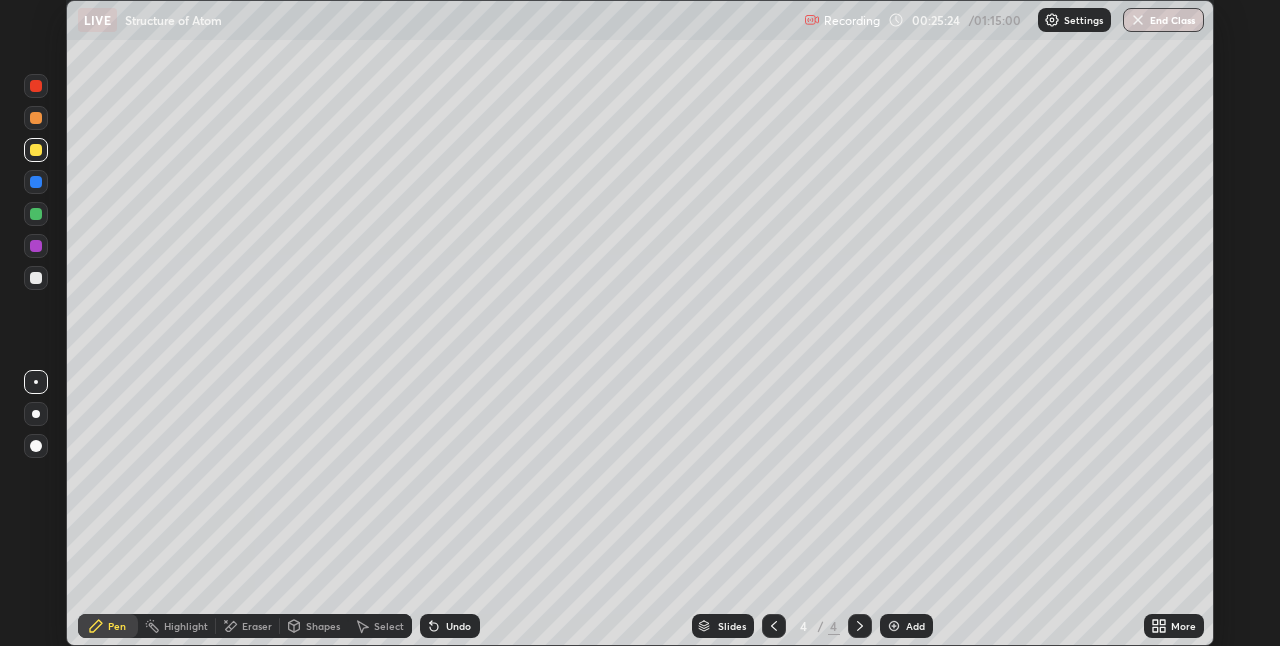 click at bounding box center (36, 214) 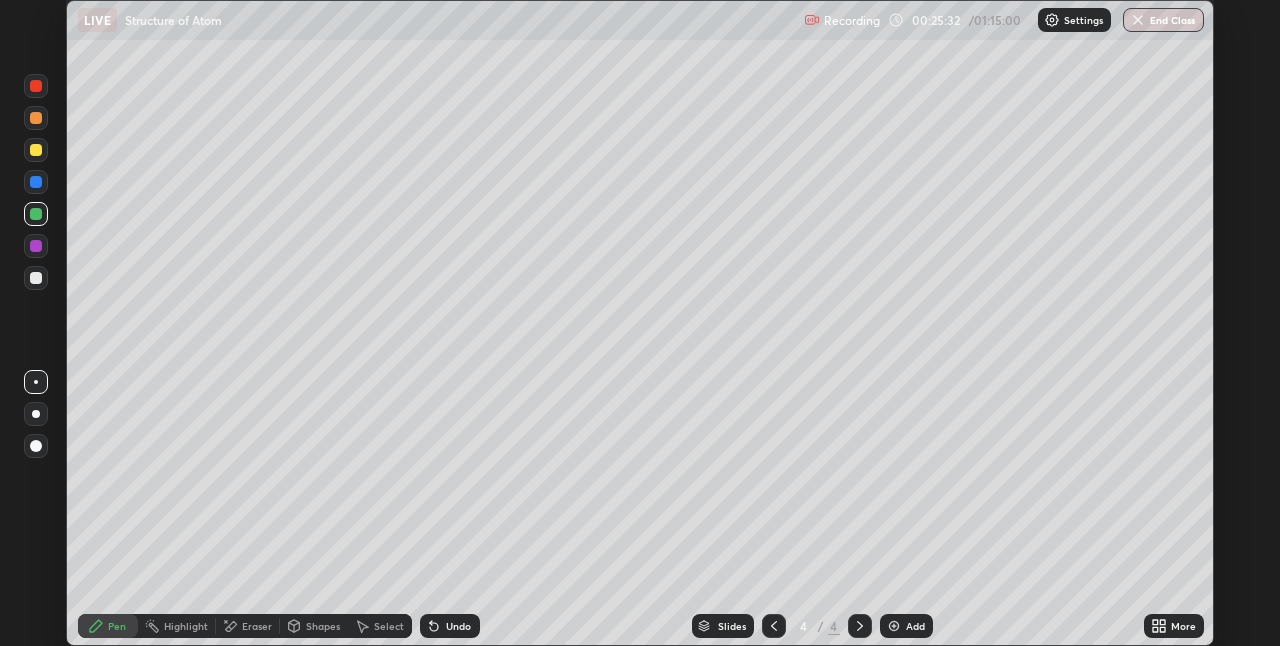 click at bounding box center (36, 278) 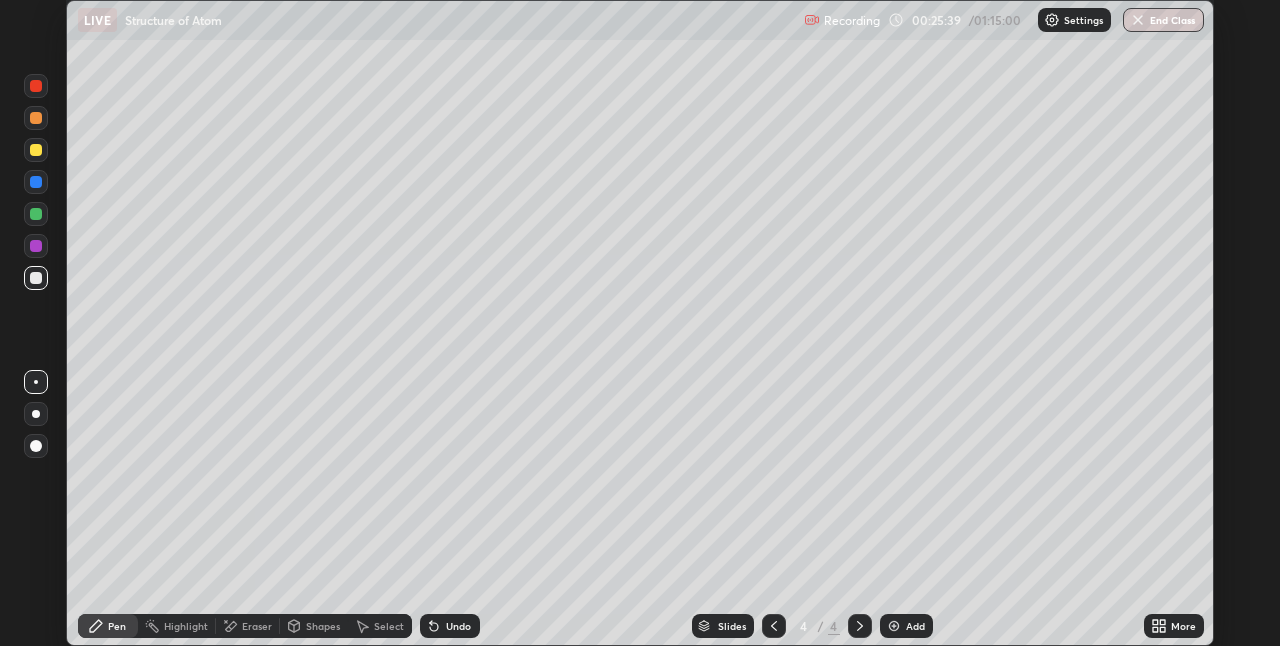 click on "Undo" at bounding box center [450, 626] 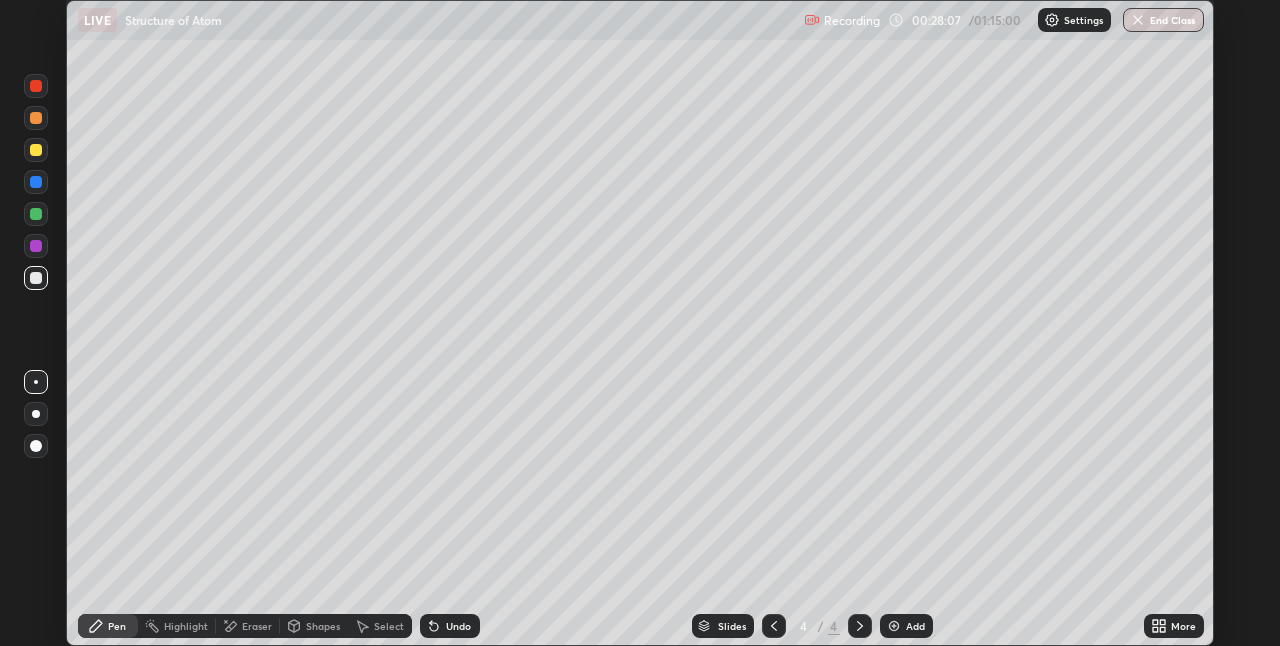 click on "Eraser" at bounding box center [257, 626] 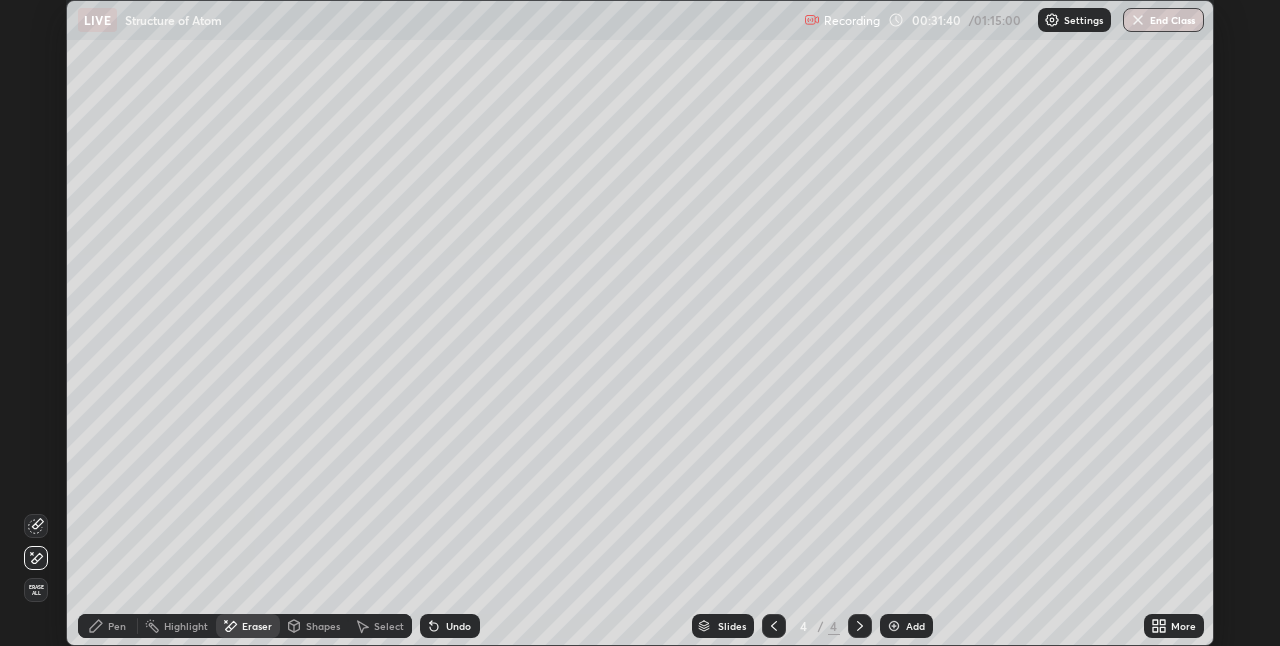 click at bounding box center (894, 626) 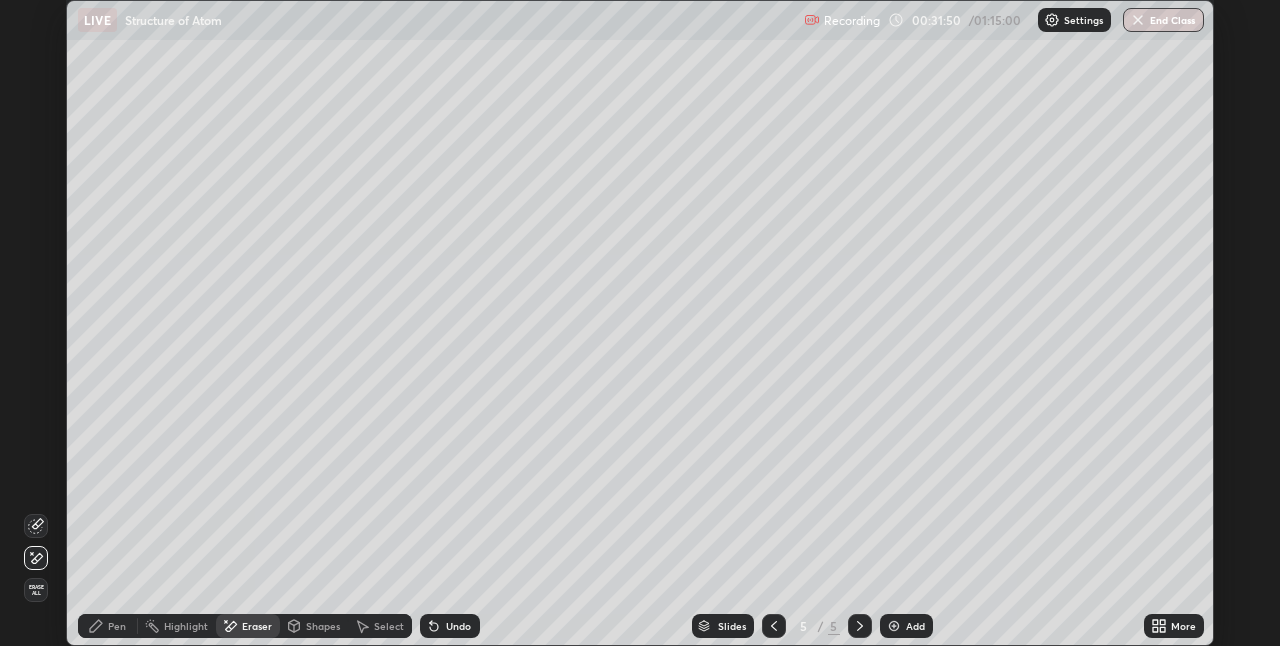 click 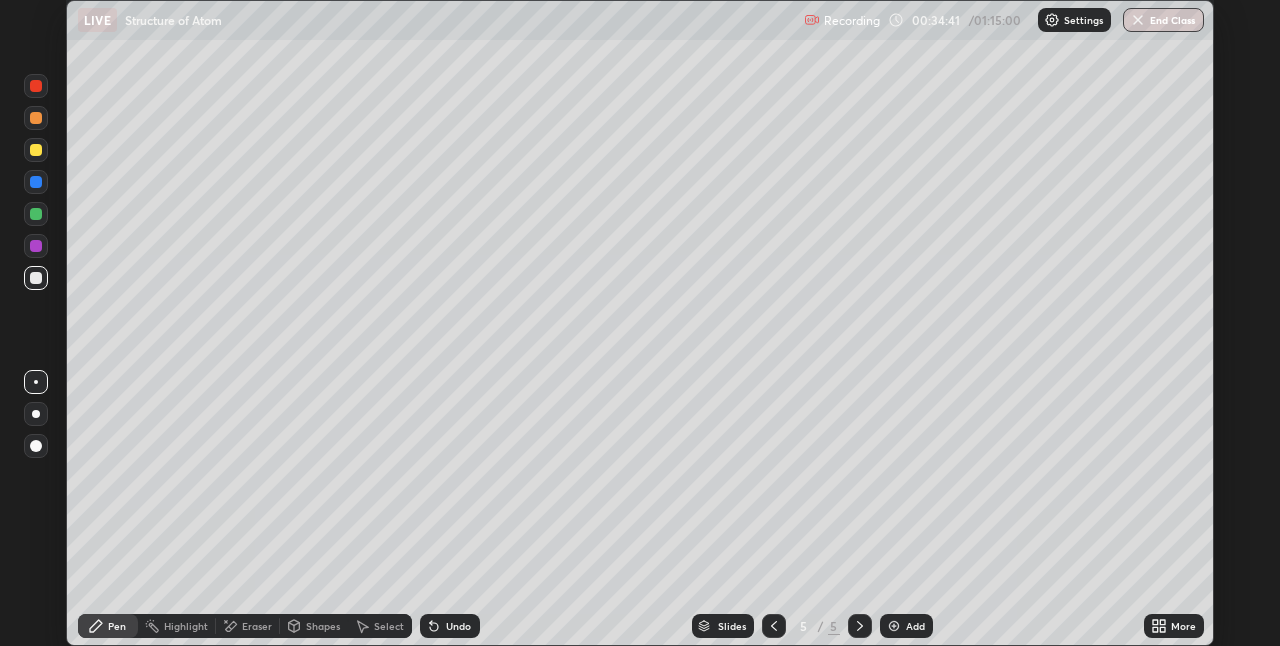 click 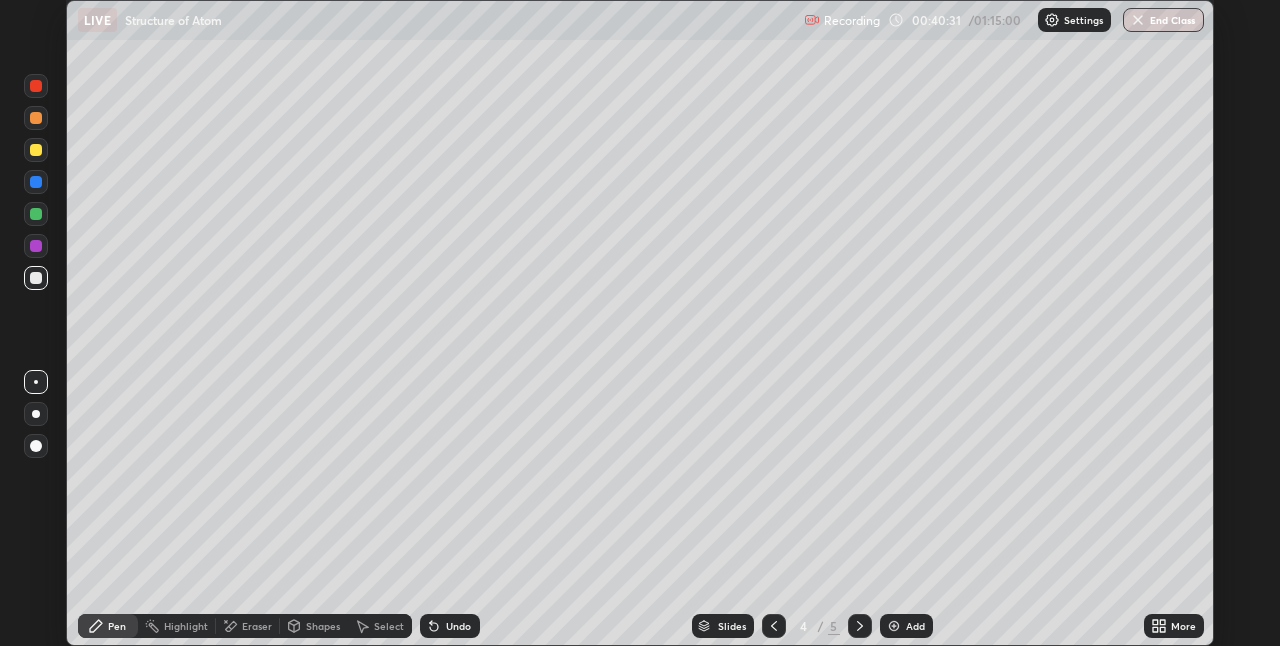 click at bounding box center (860, 626) 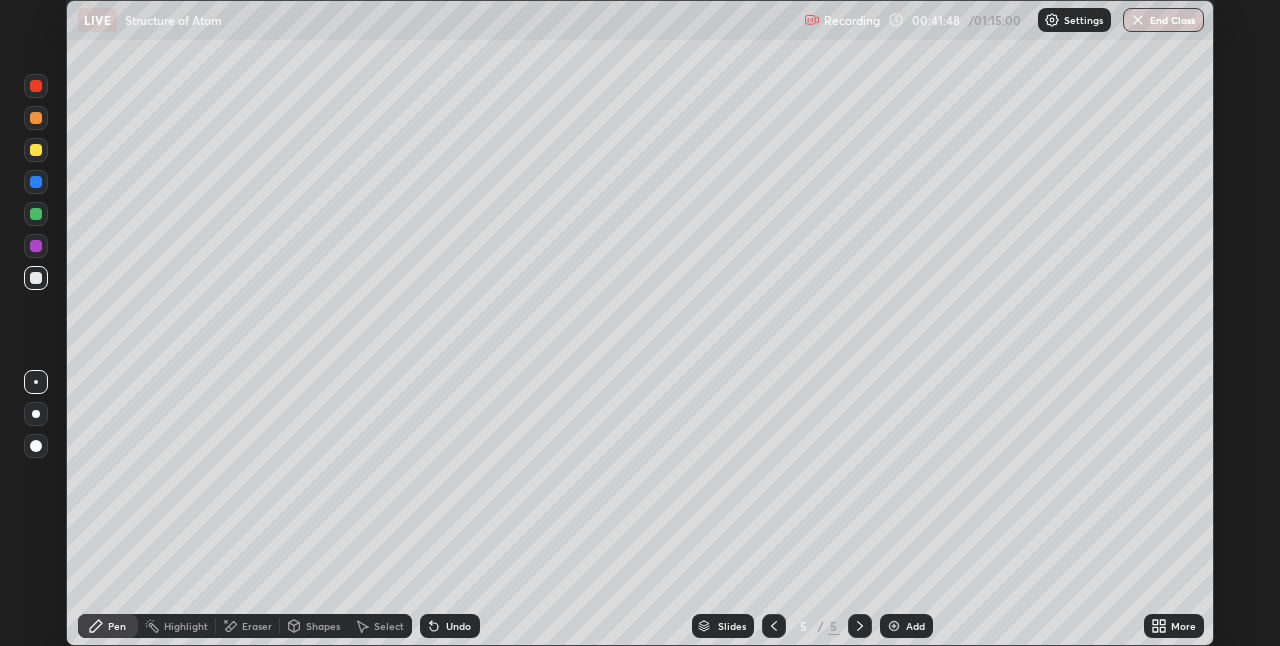 click on "Undo" at bounding box center [450, 626] 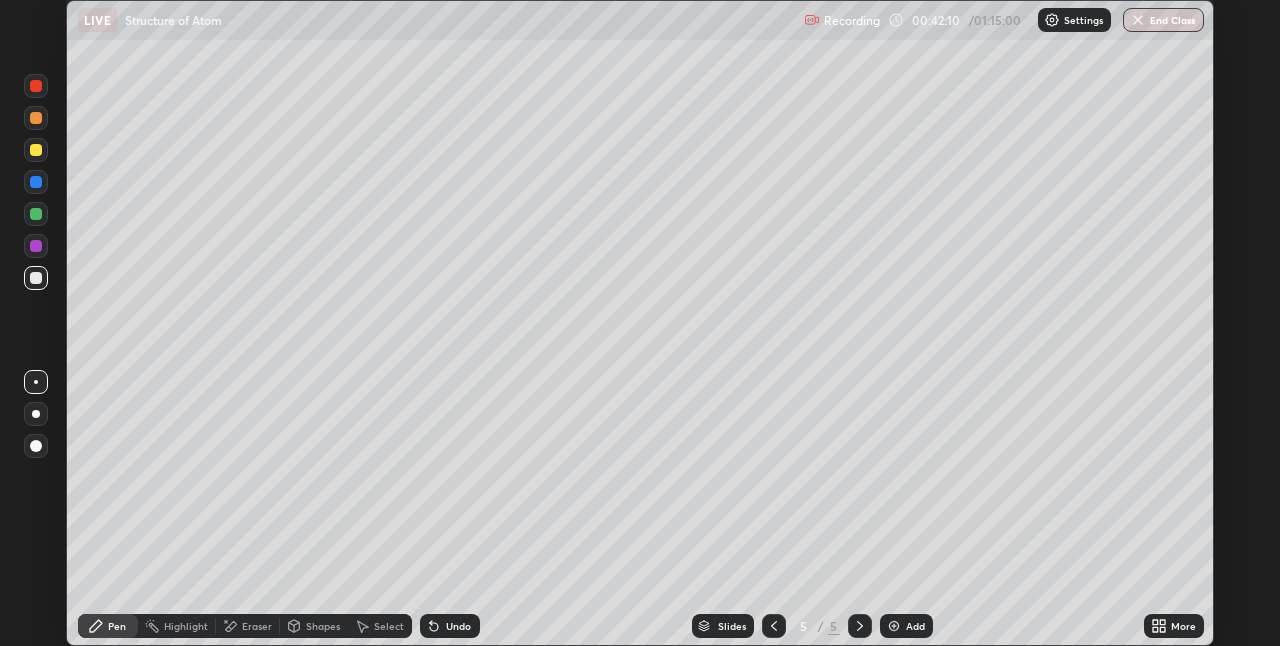 click on "Eraser" at bounding box center (257, 626) 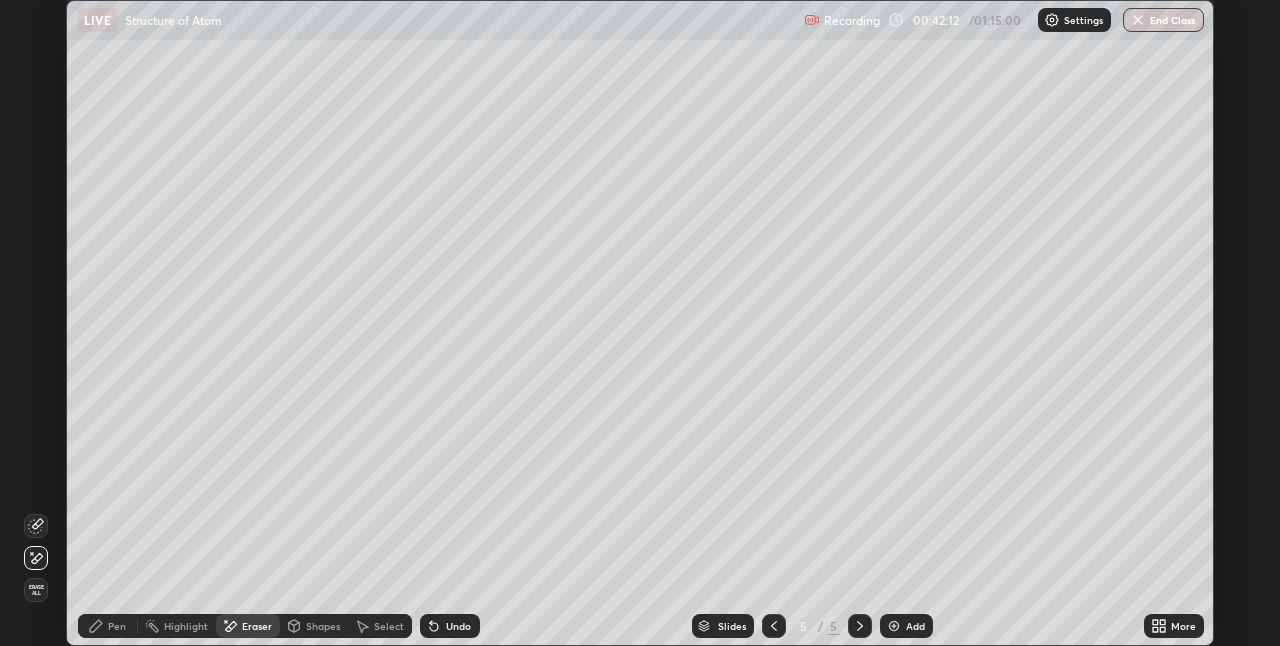 click 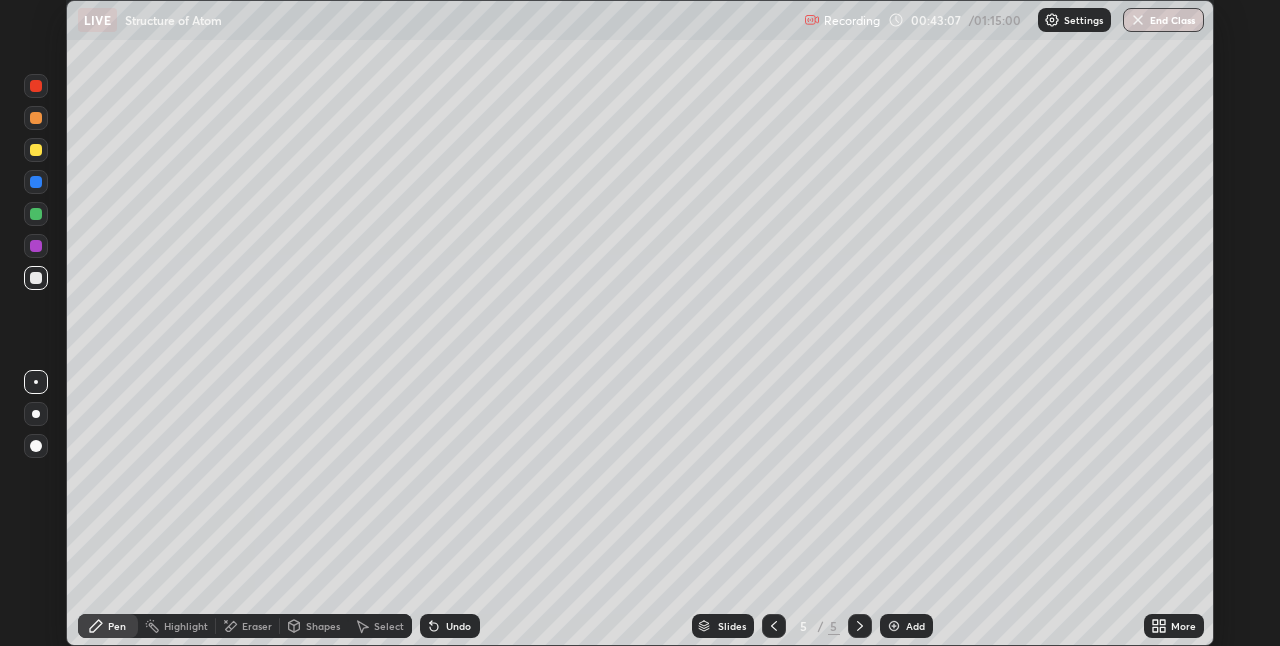 click at bounding box center [36, 182] 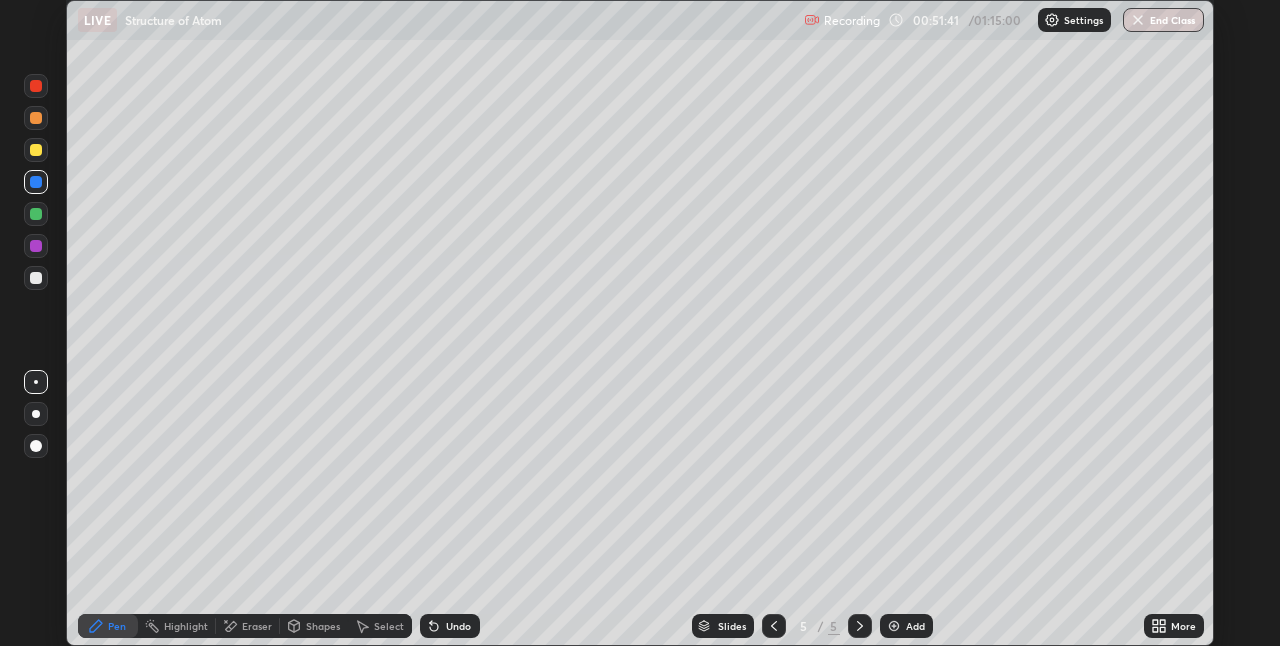 click on "Add" at bounding box center [906, 626] 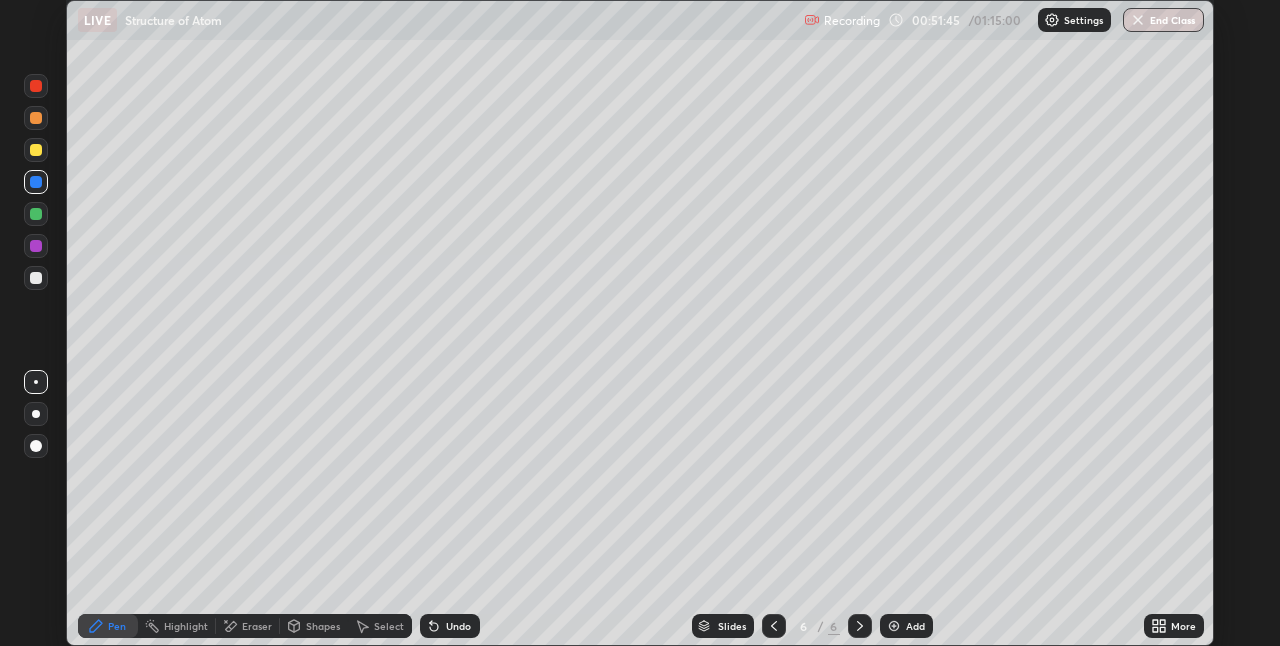 click on "Undo" at bounding box center [458, 626] 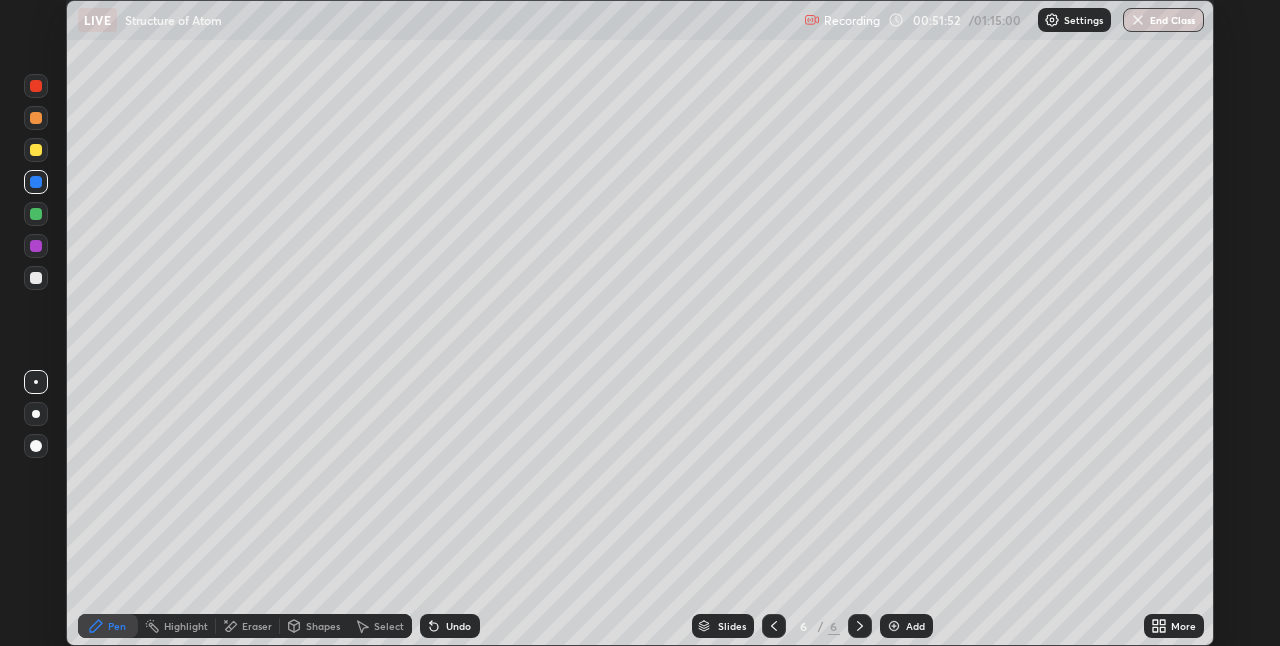 click at bounding box center [36, 278] 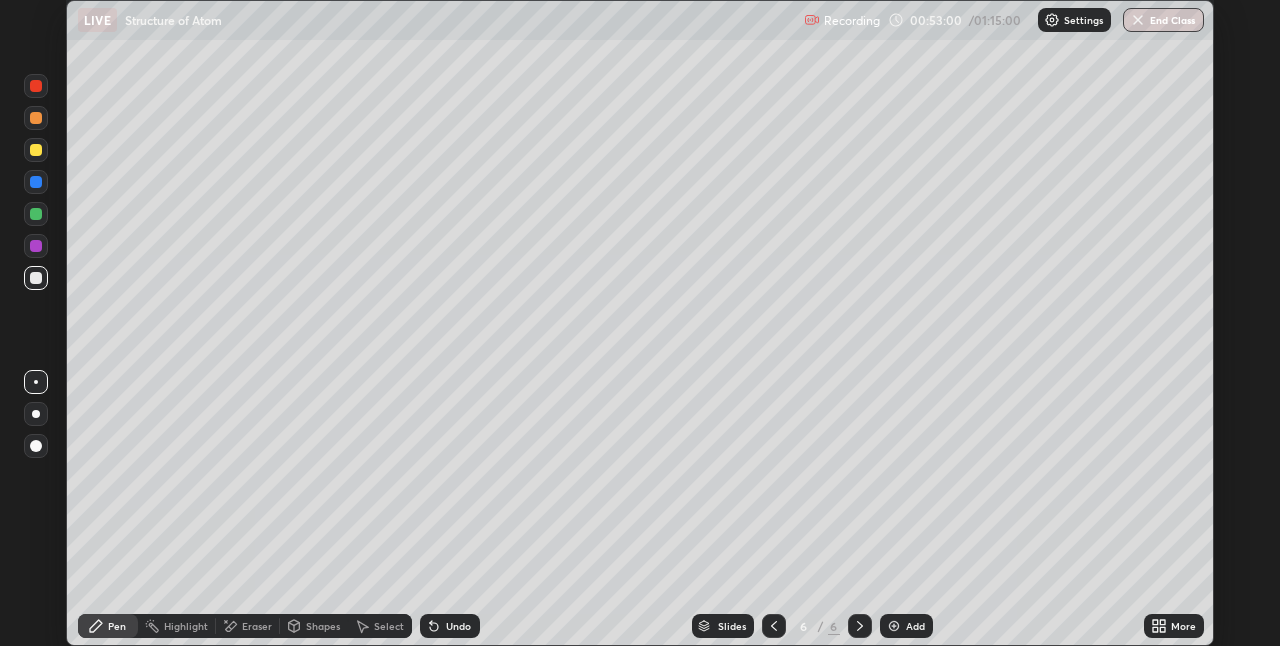 click at bounding box center [36, 182] 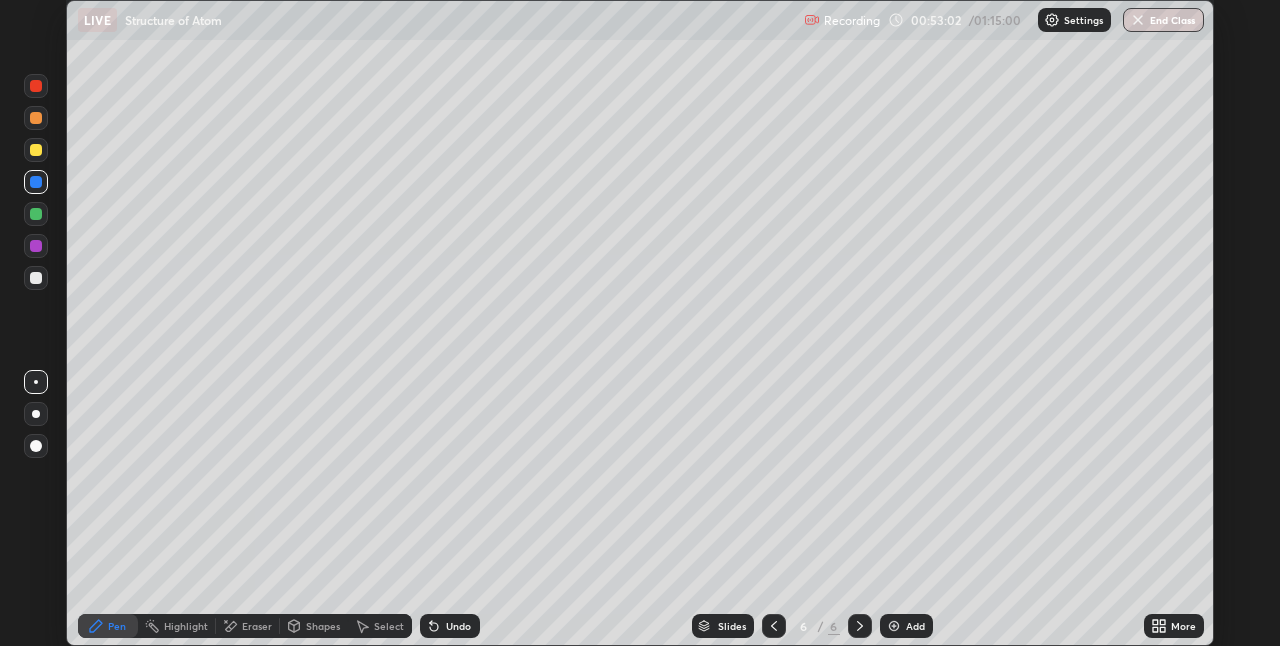 click at bounding box center (36, 246) 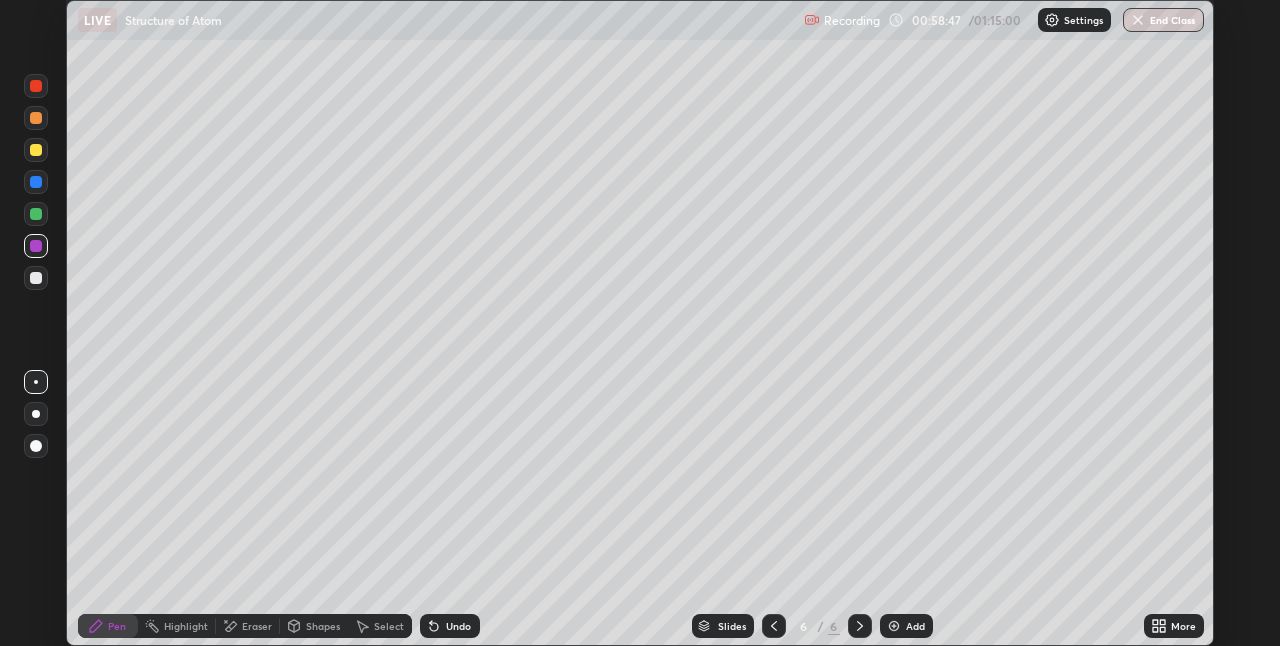 click at bounding box center (36, 278) 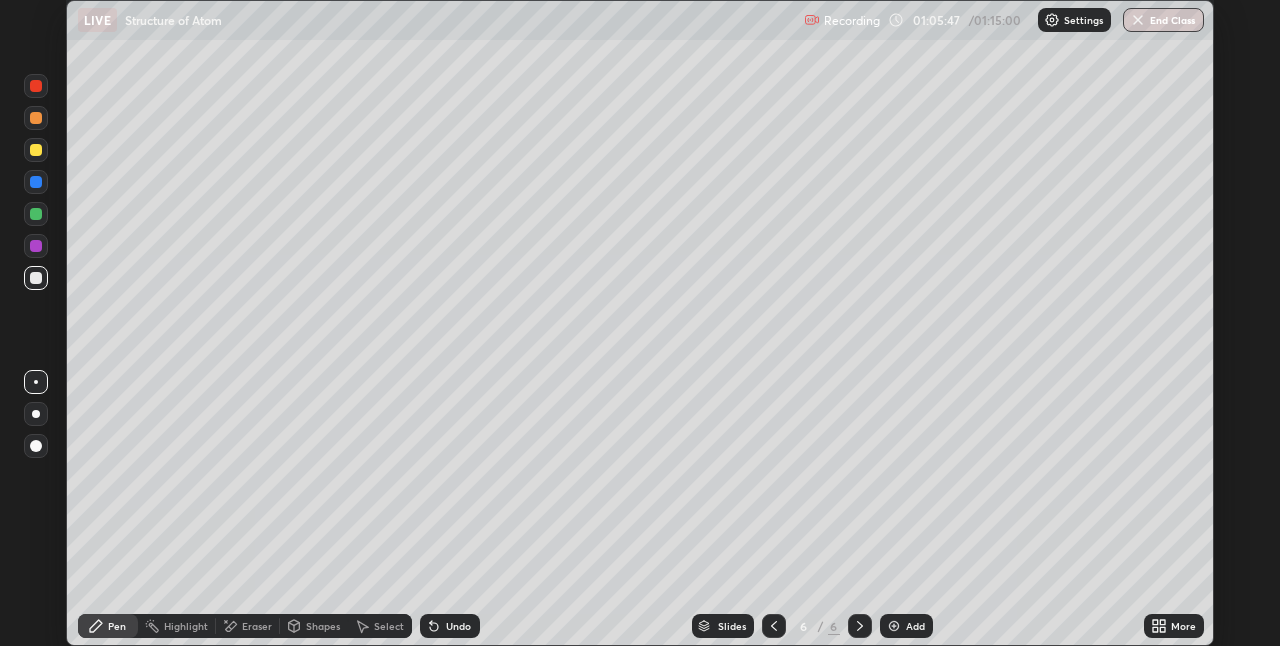 click on "Shapes" at bounding box center [323, 626] 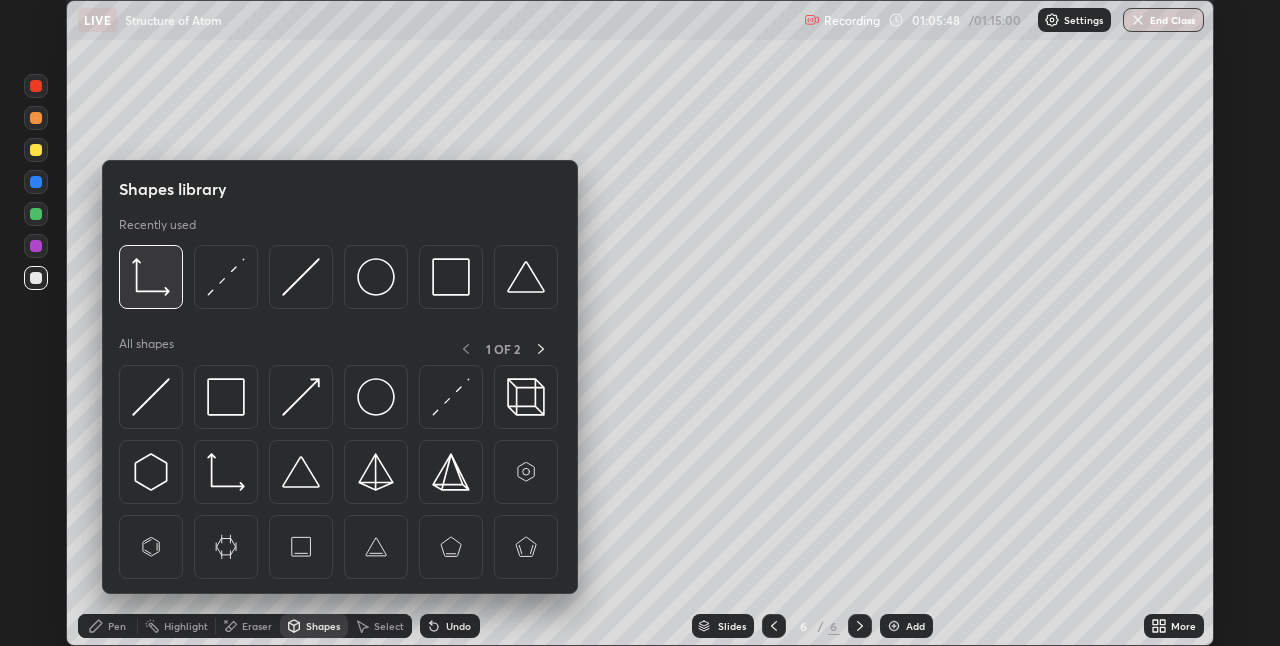 click at bounding box center [151, 277] 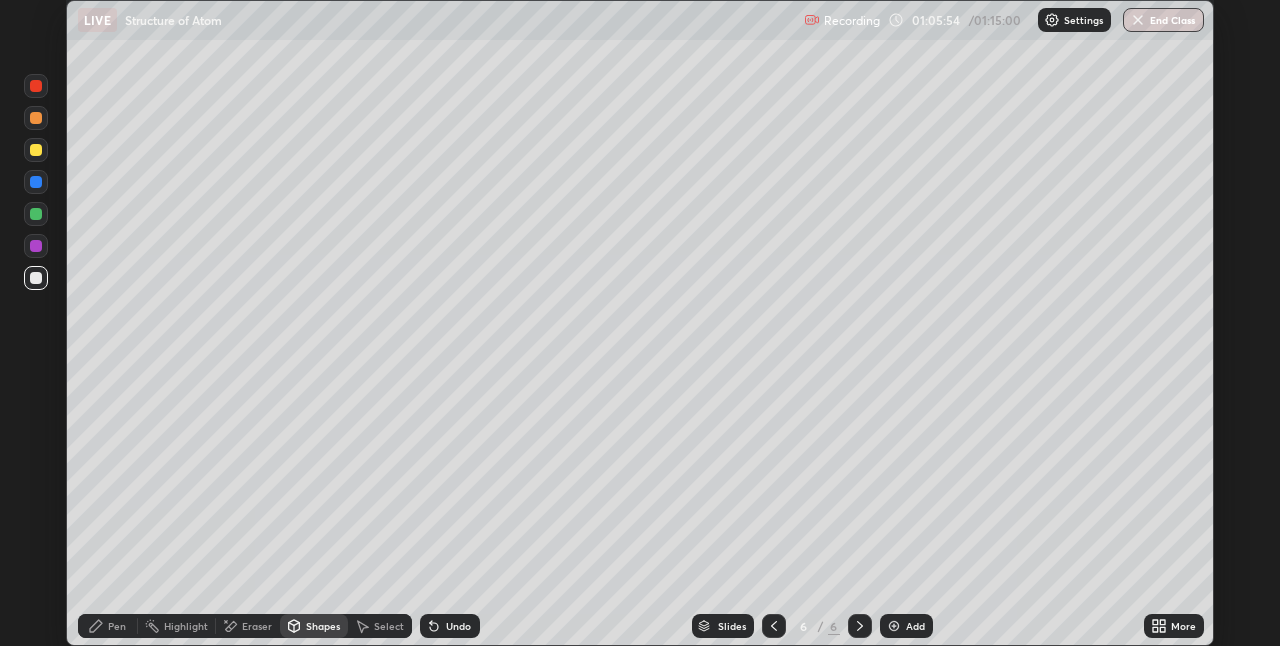click on "Pen" at bounding box center [117, 626] 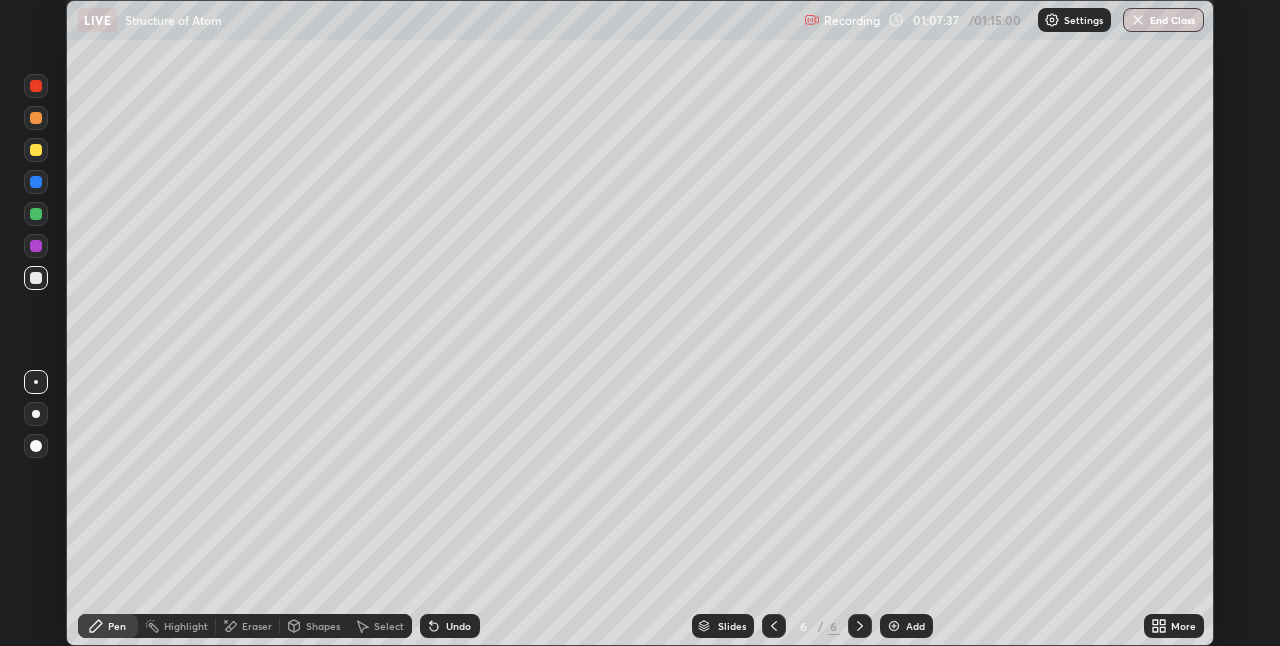 click at bounding box center (36, 278) 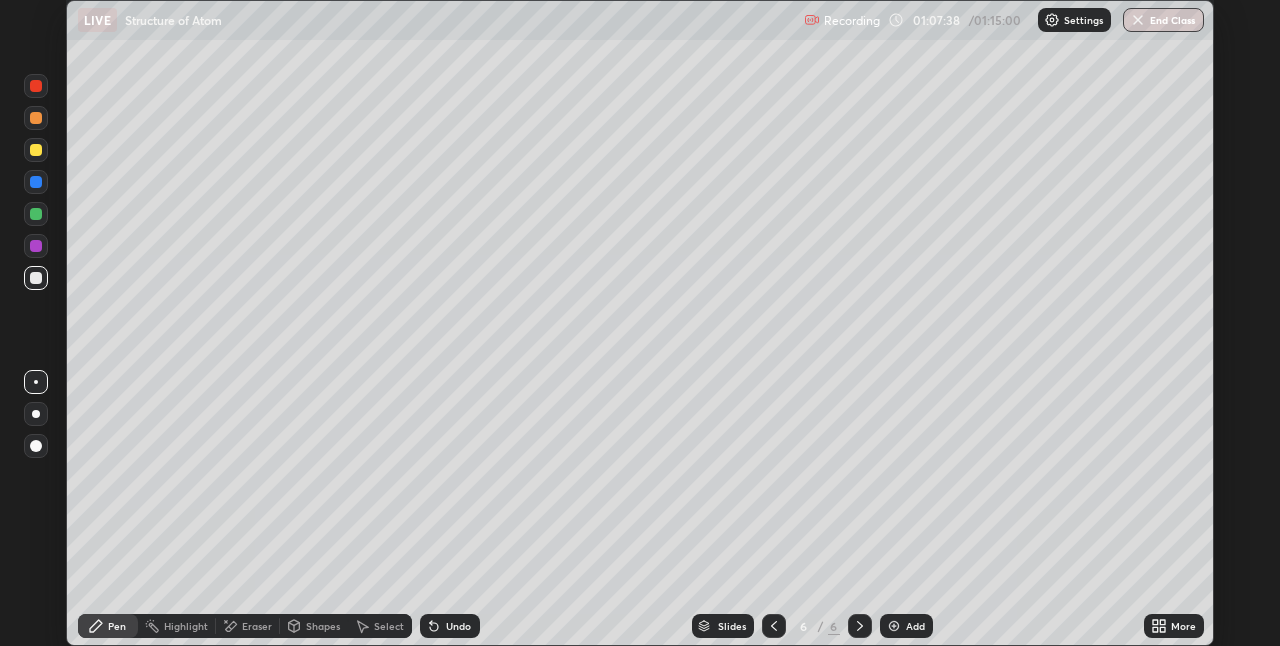 click at bounding box center [36, 246] 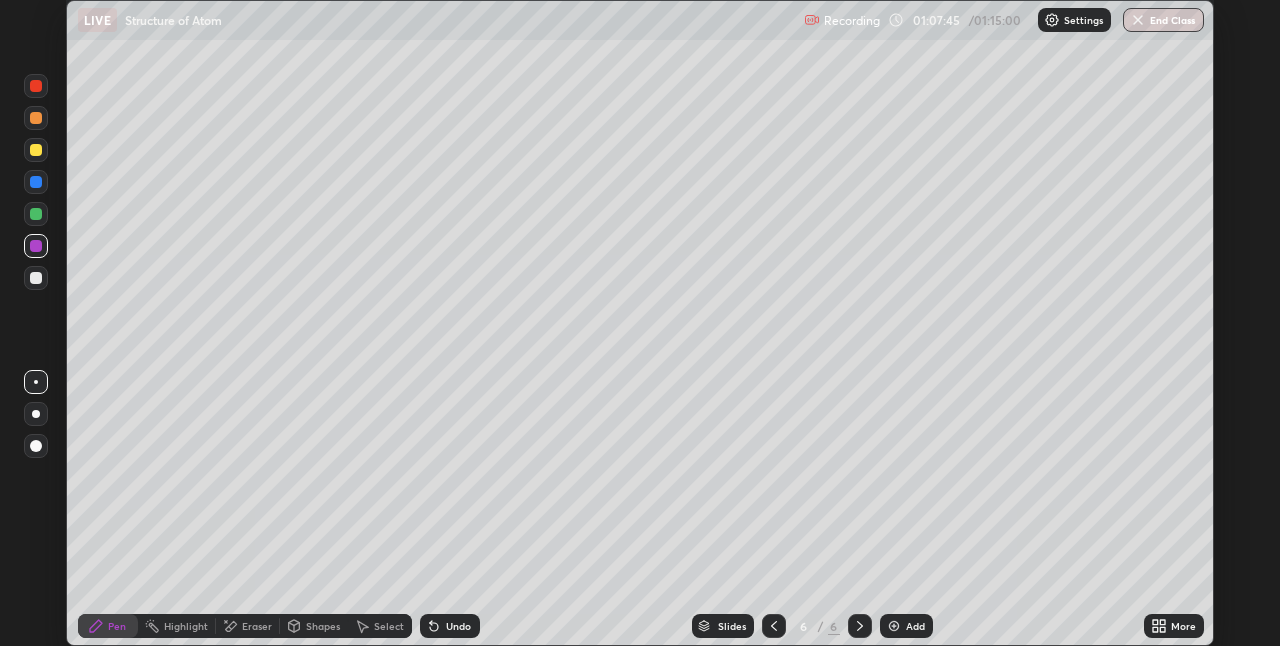 click at bounding box center (36, 214) 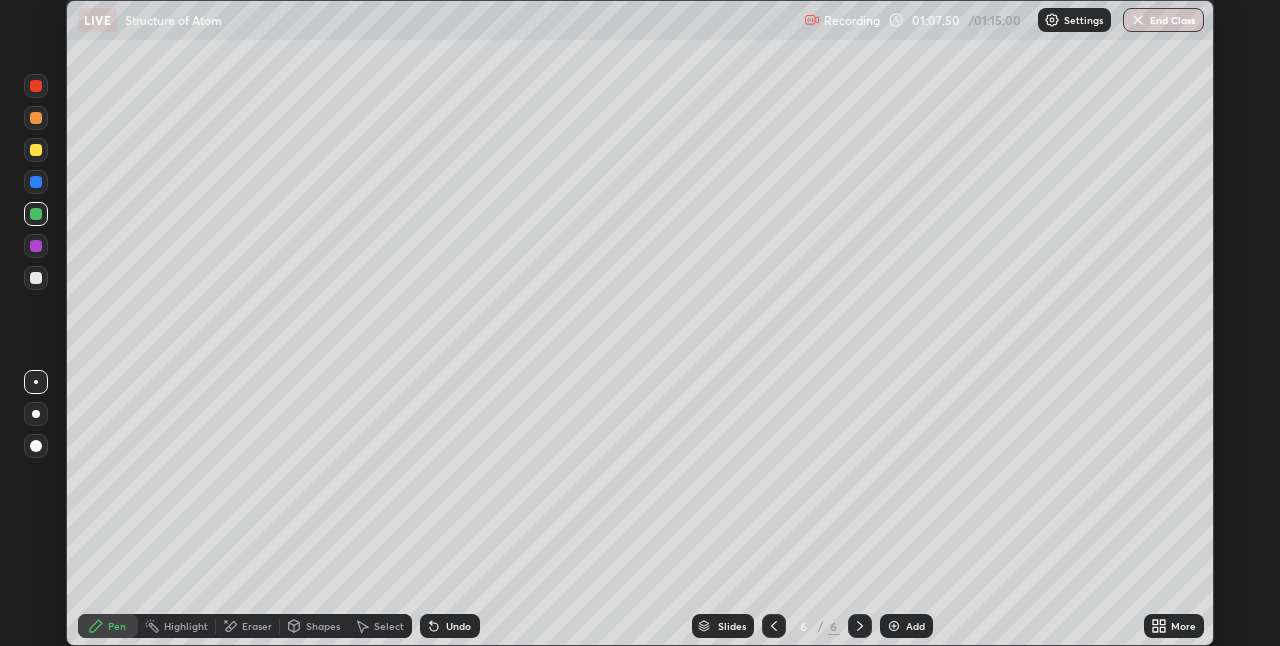 click on "Undo" at bounding box center (458, 626) 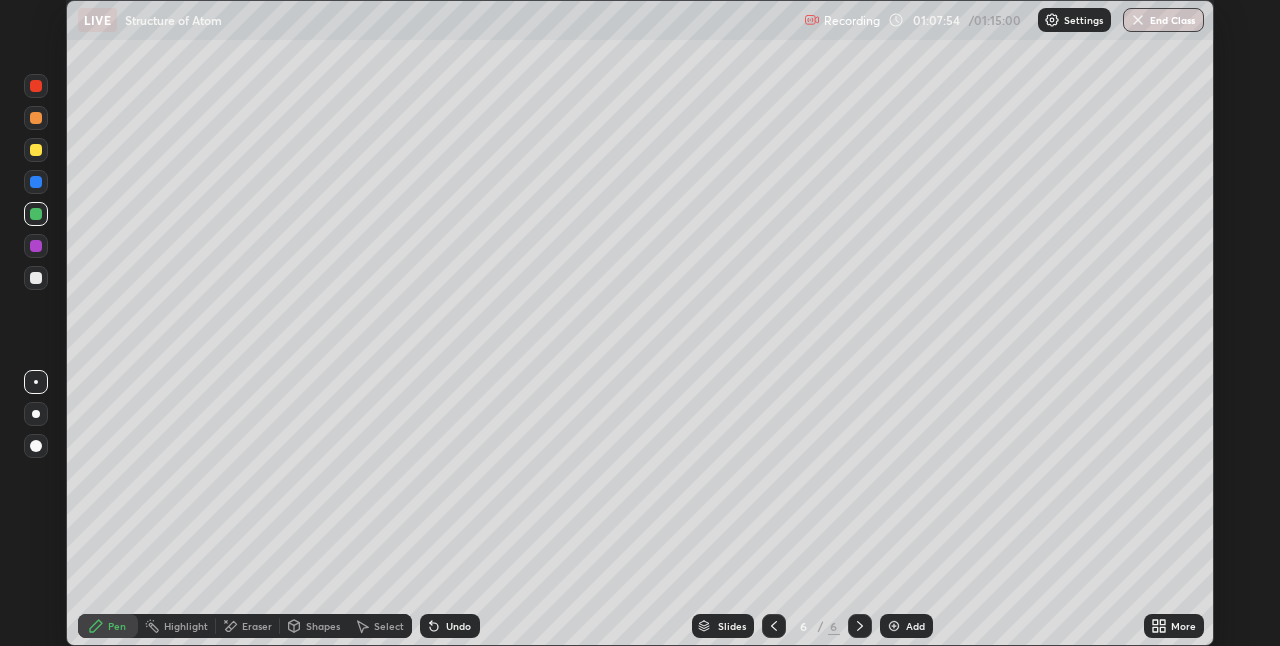 click at bounding box center [36, 182] 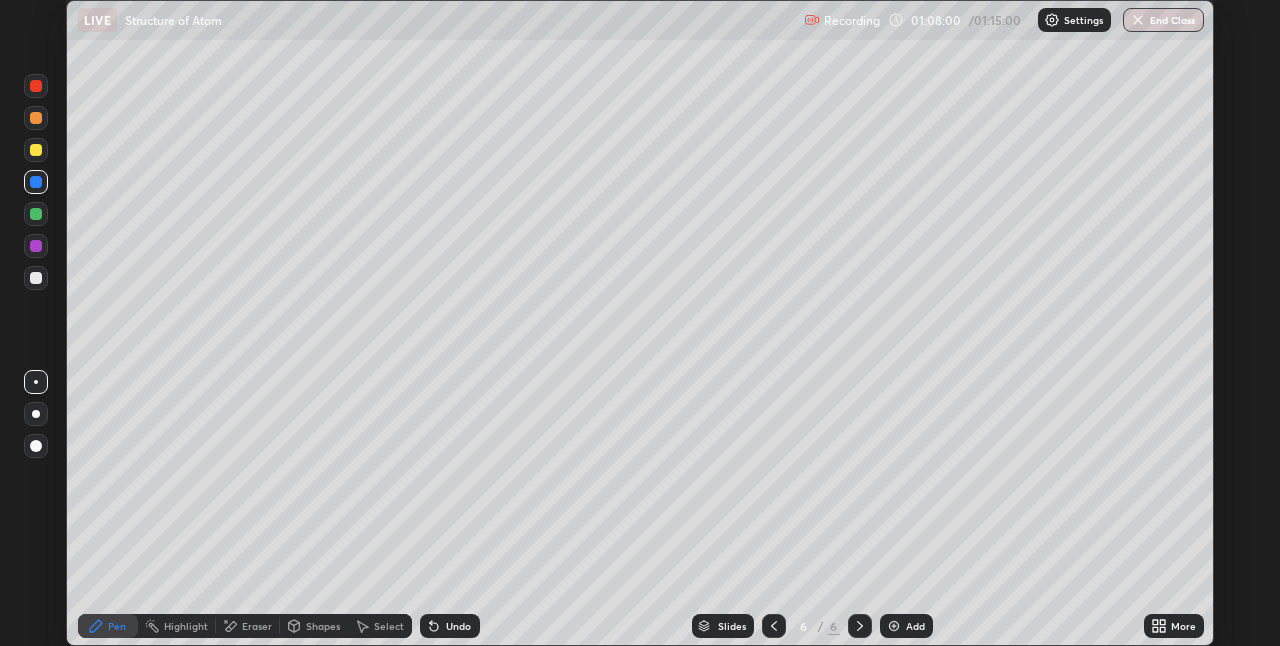 click on "Shapes" at bounding box center (323, 626) 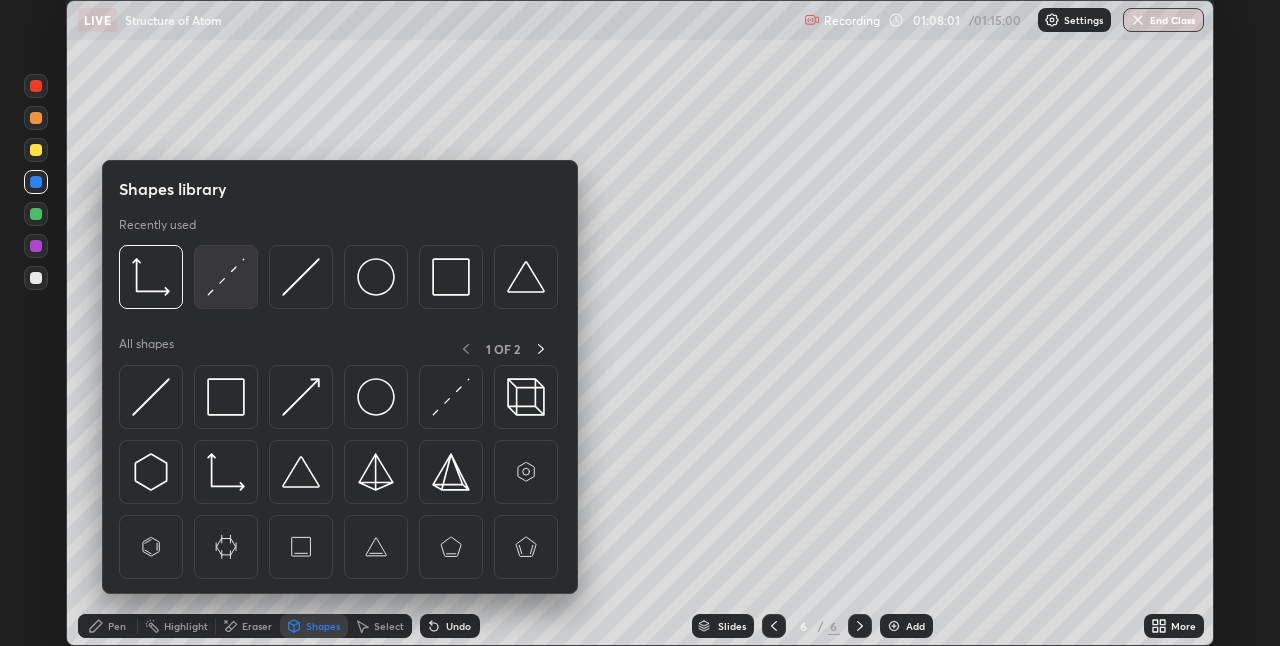 click at bounding box center [226, 277] 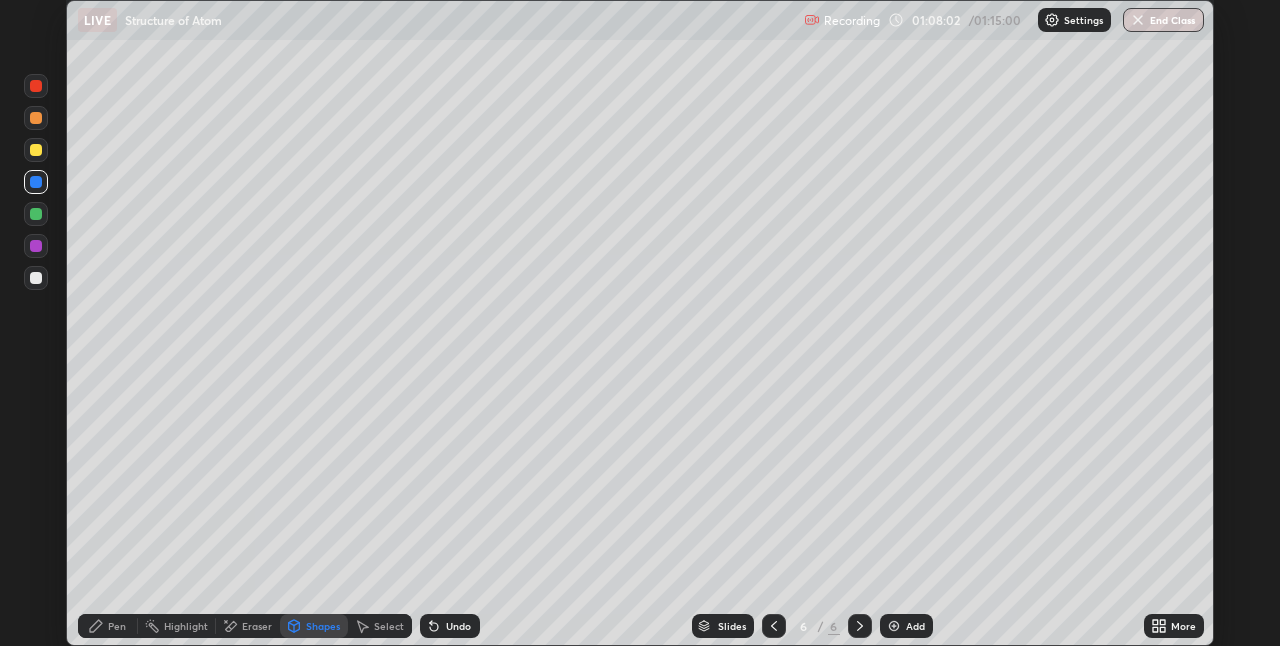 click at bounding box center [36, 278] 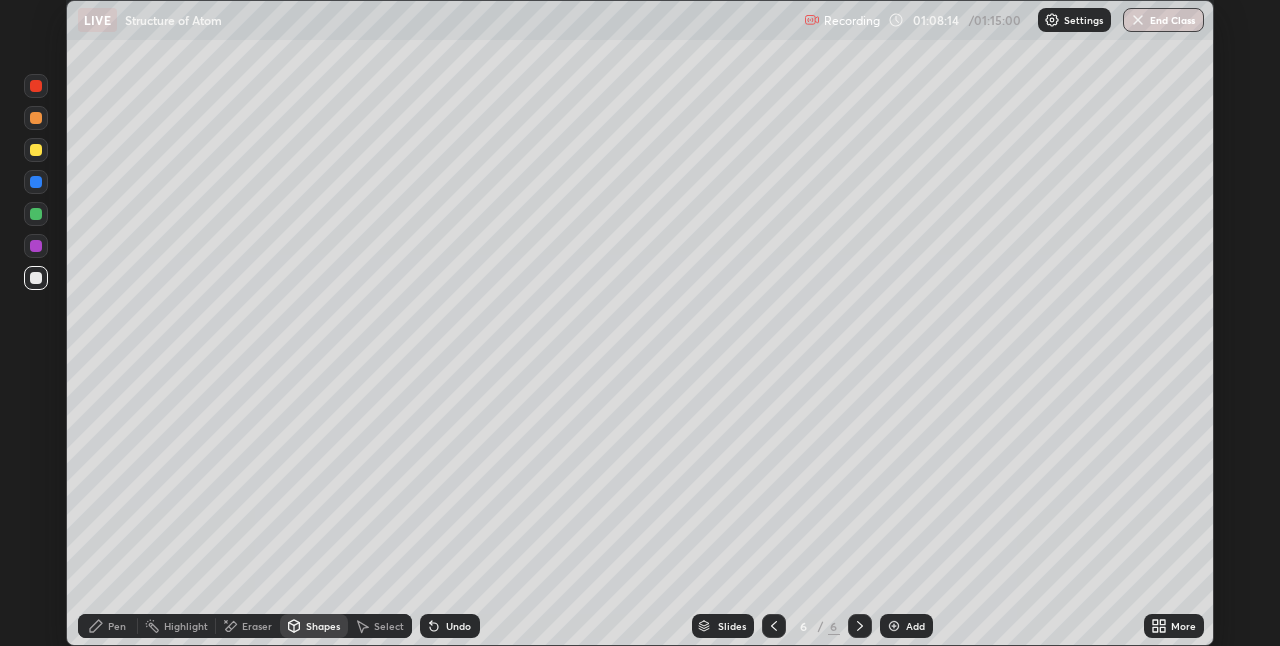 click at bounding box center [36, 150] 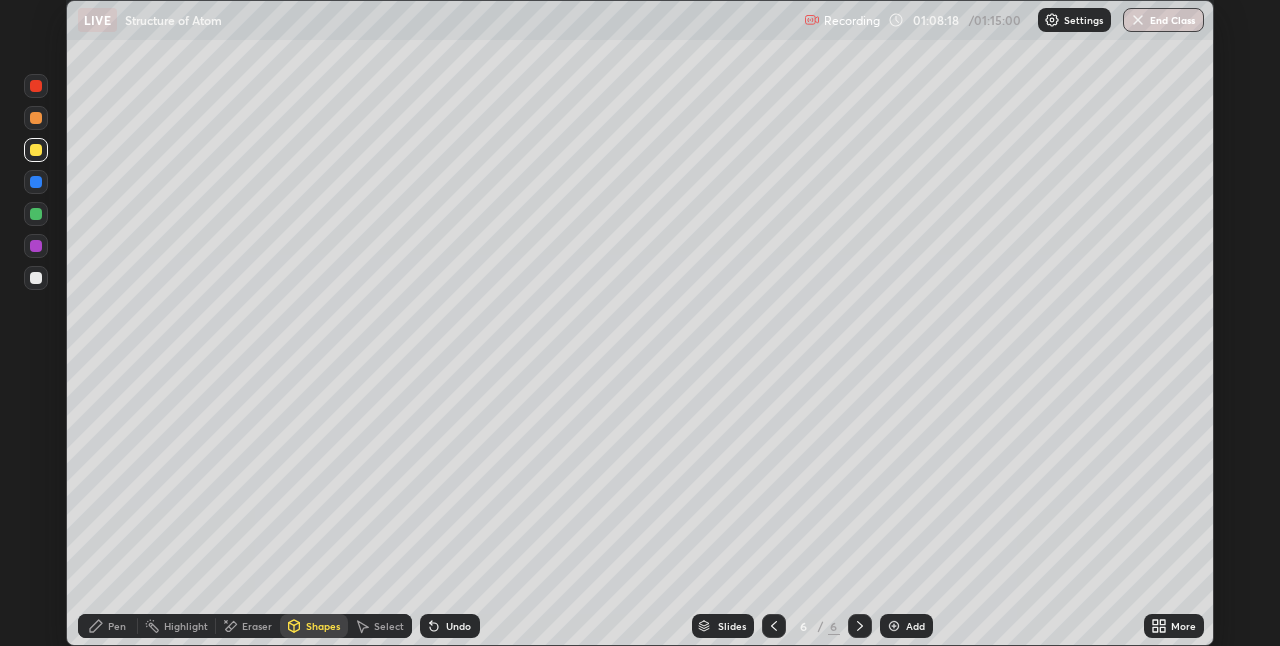 click on "Pen" at bounding box center [108, 626] 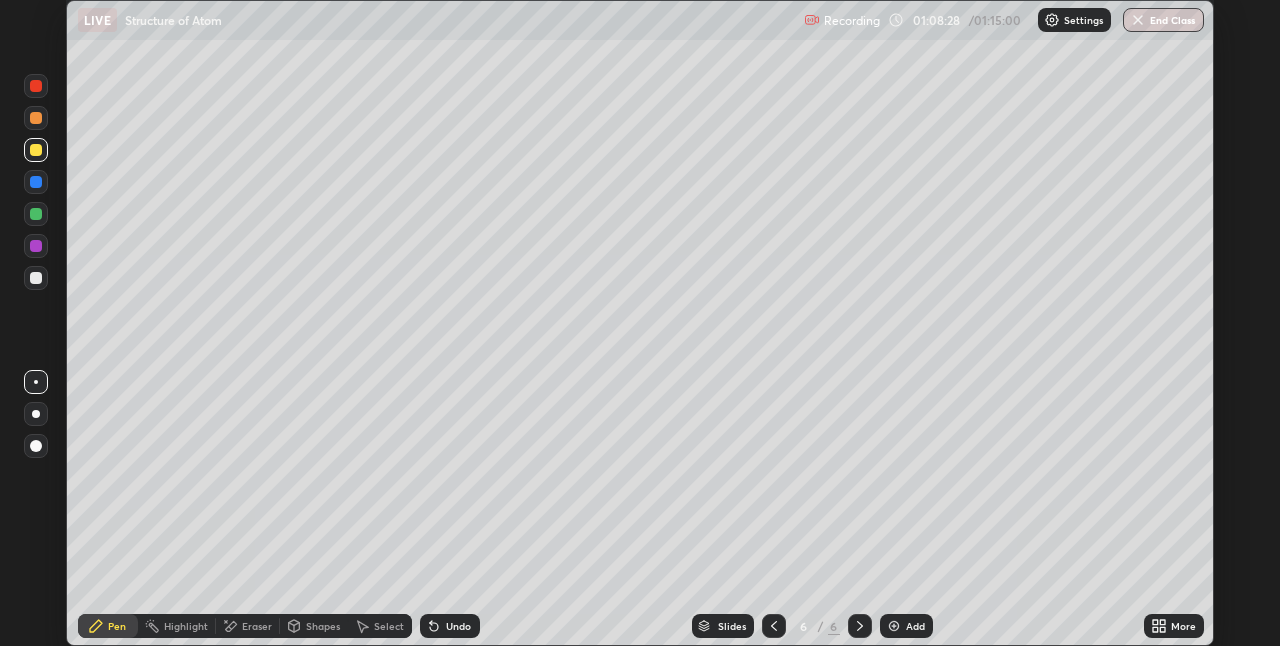 click on "Shapes" at bounding box center [323, 626] 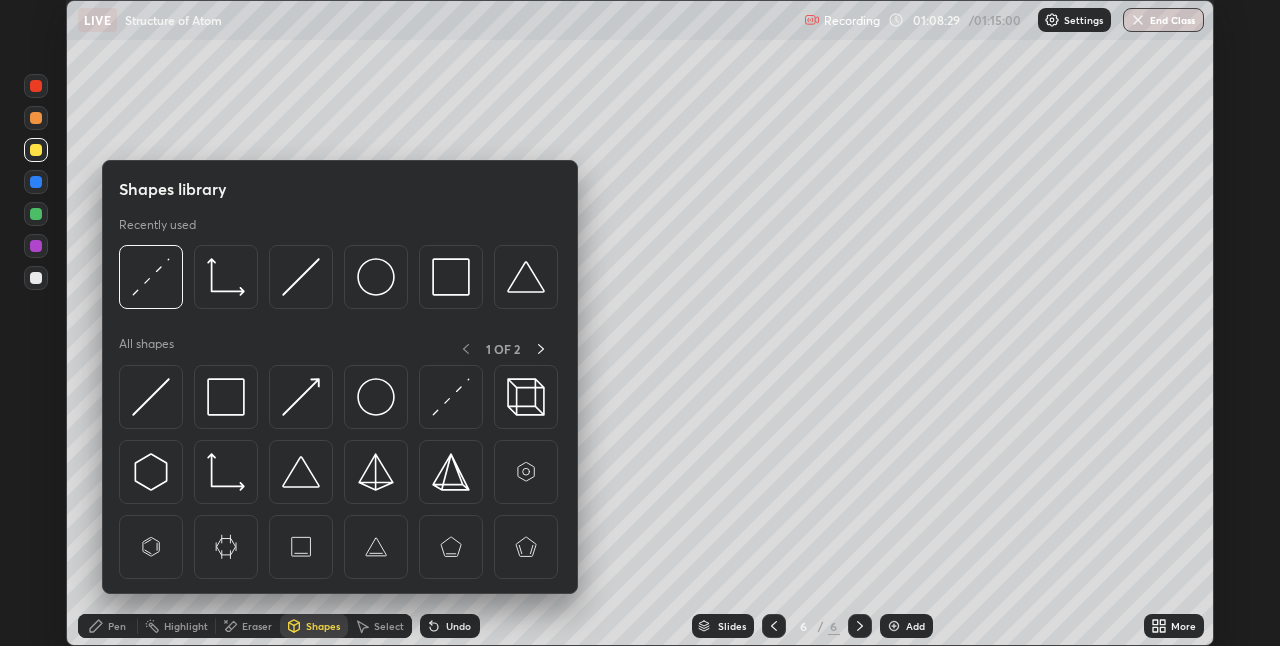click at bounding box center (36, 182) 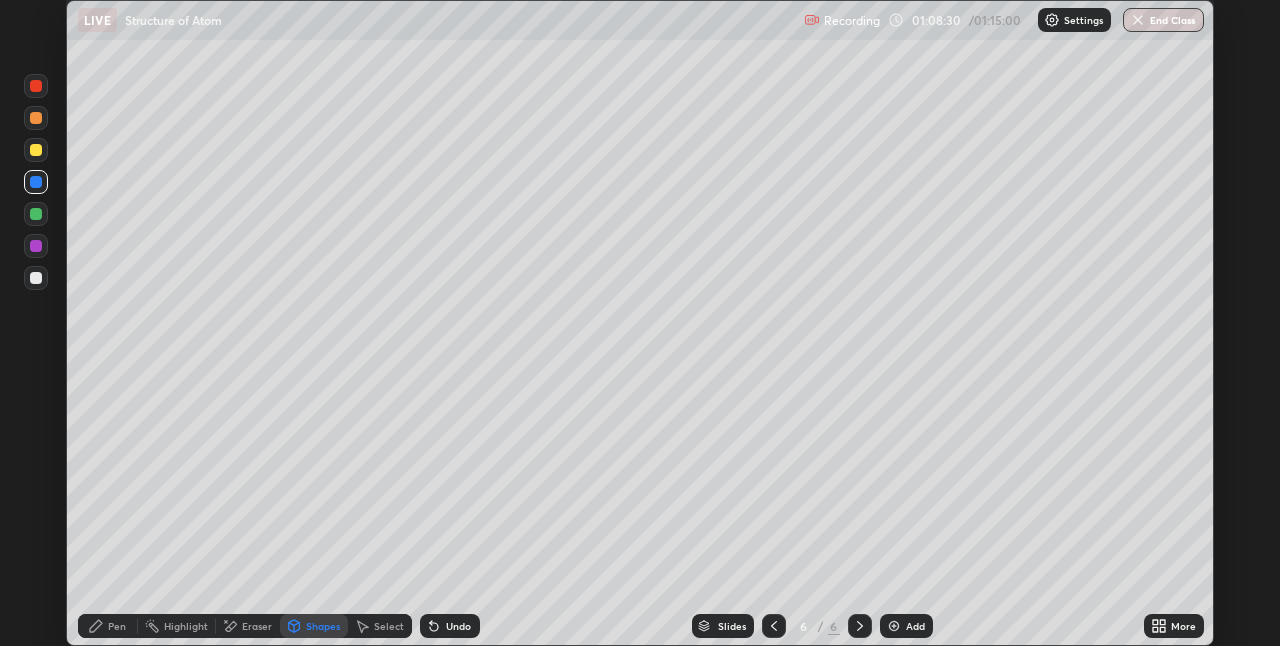 click on "Setting up your live class" at bounding box center [640, 323] 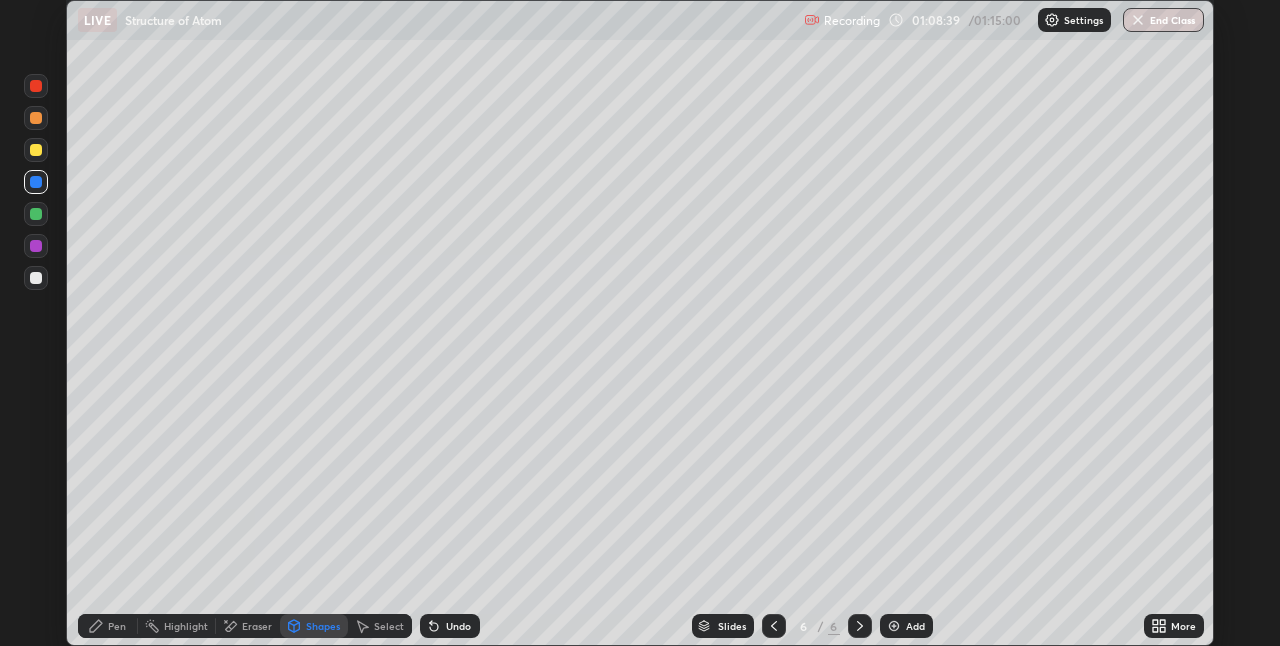 click at bounding box center (36, 150) 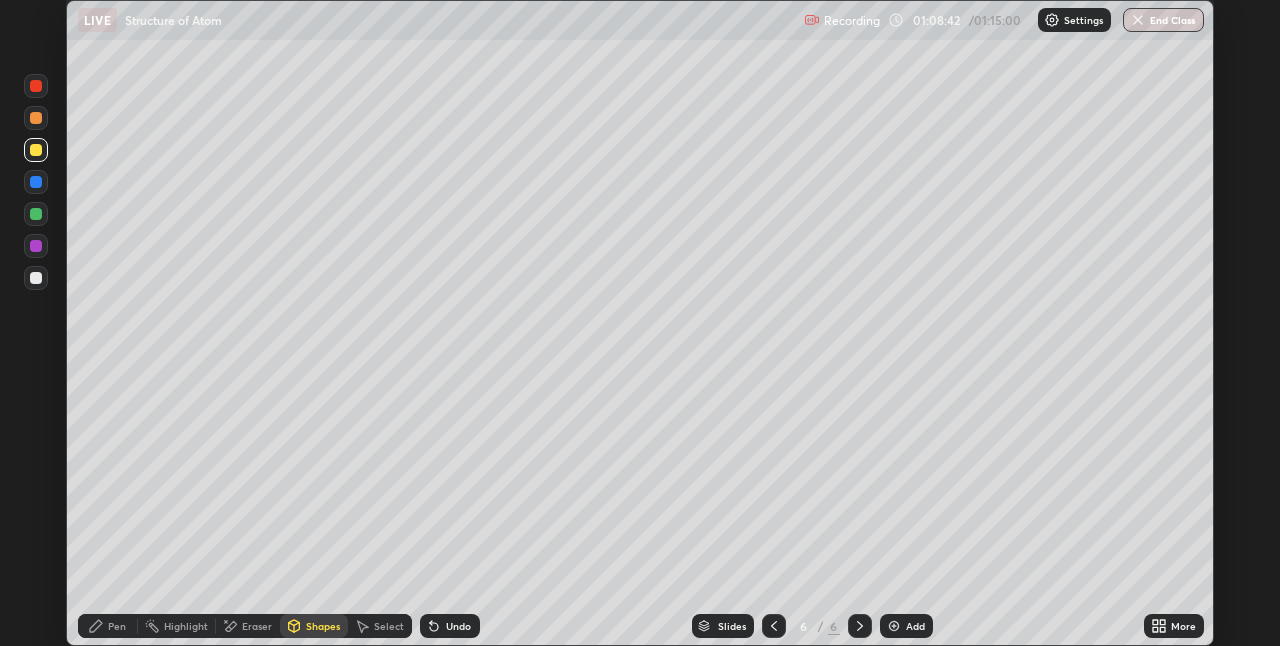click 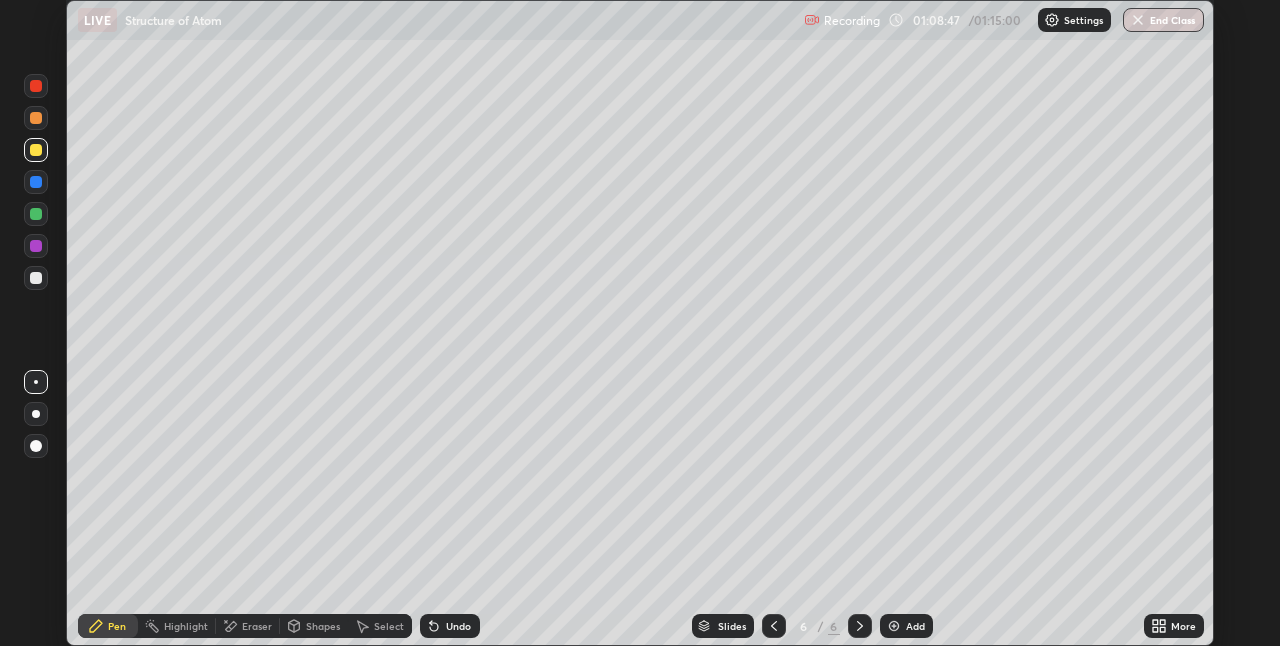 click on "Undo" at bounding box center (450, 626) 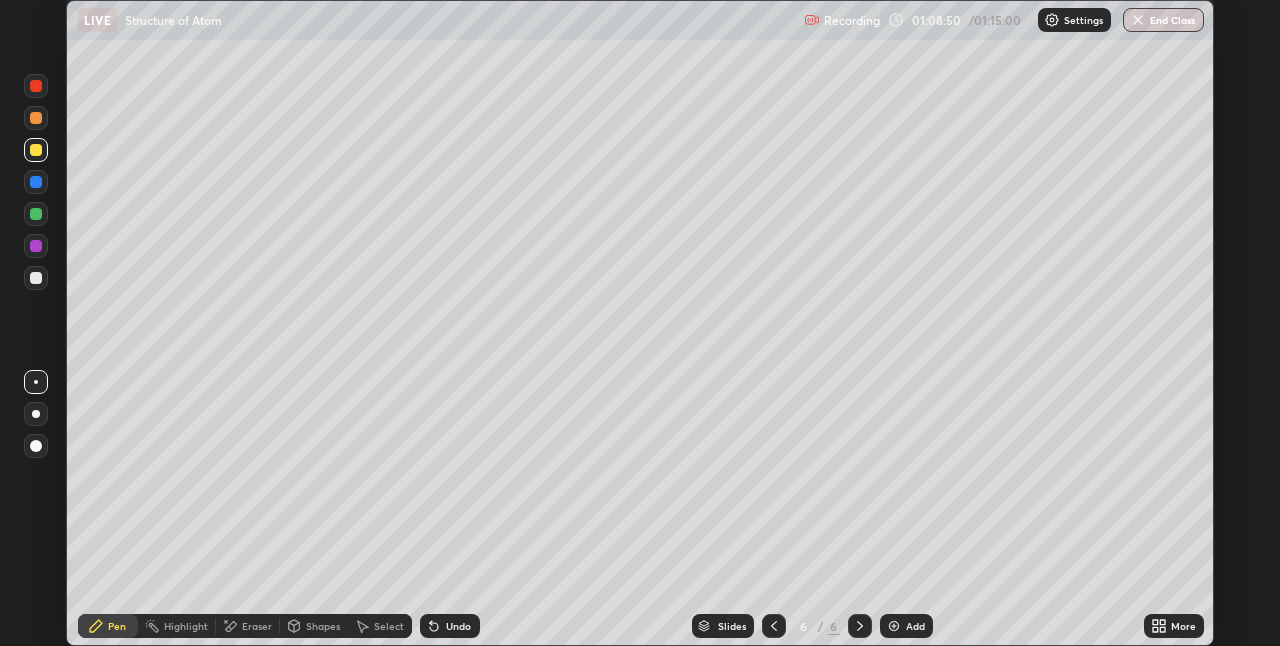 click on "Undo" at bounding box center [458, 626] 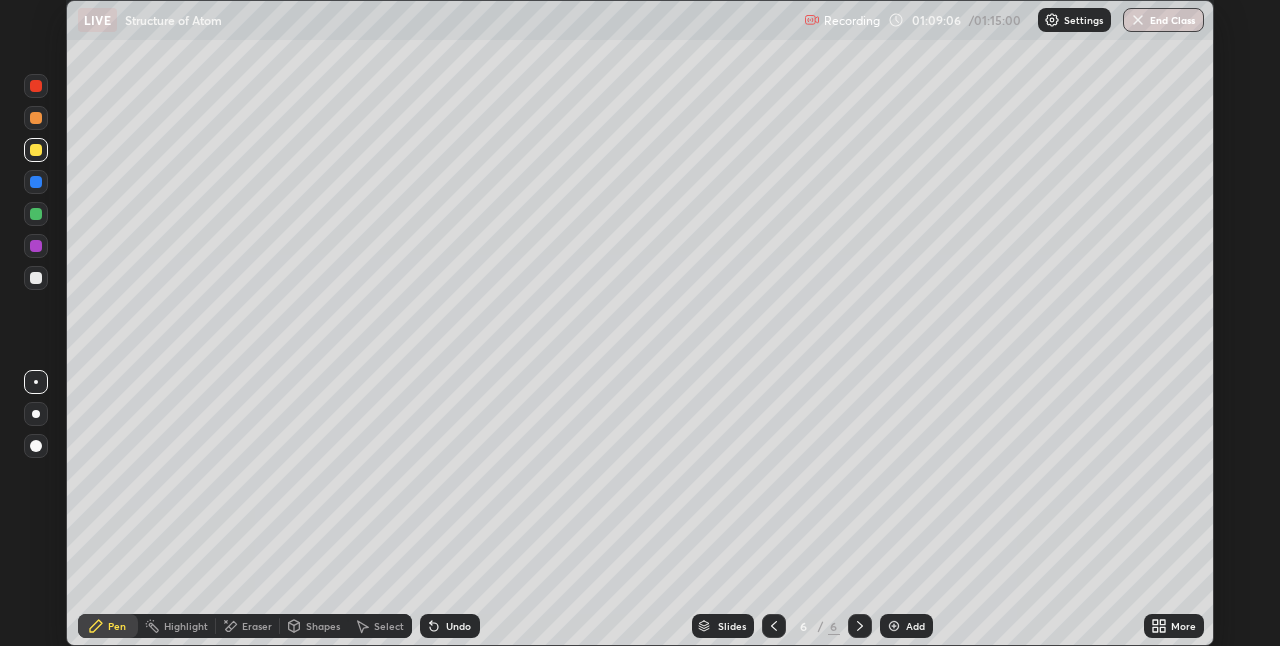 click at bounding box center (36, 278) 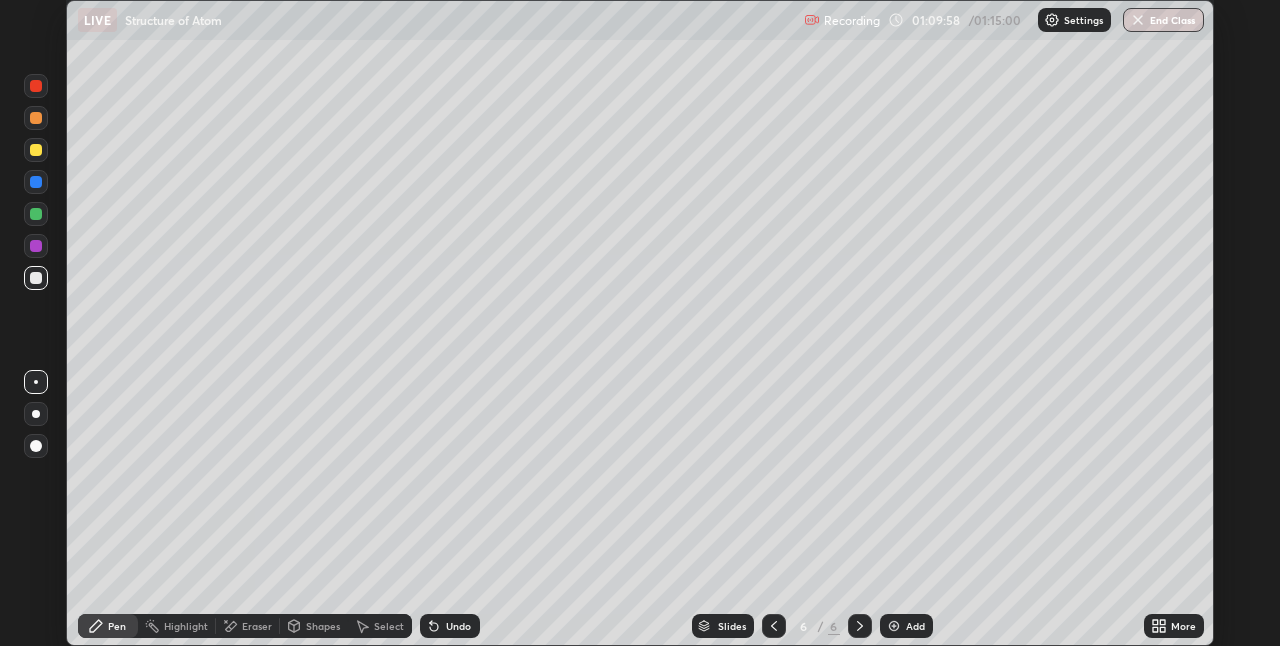 click 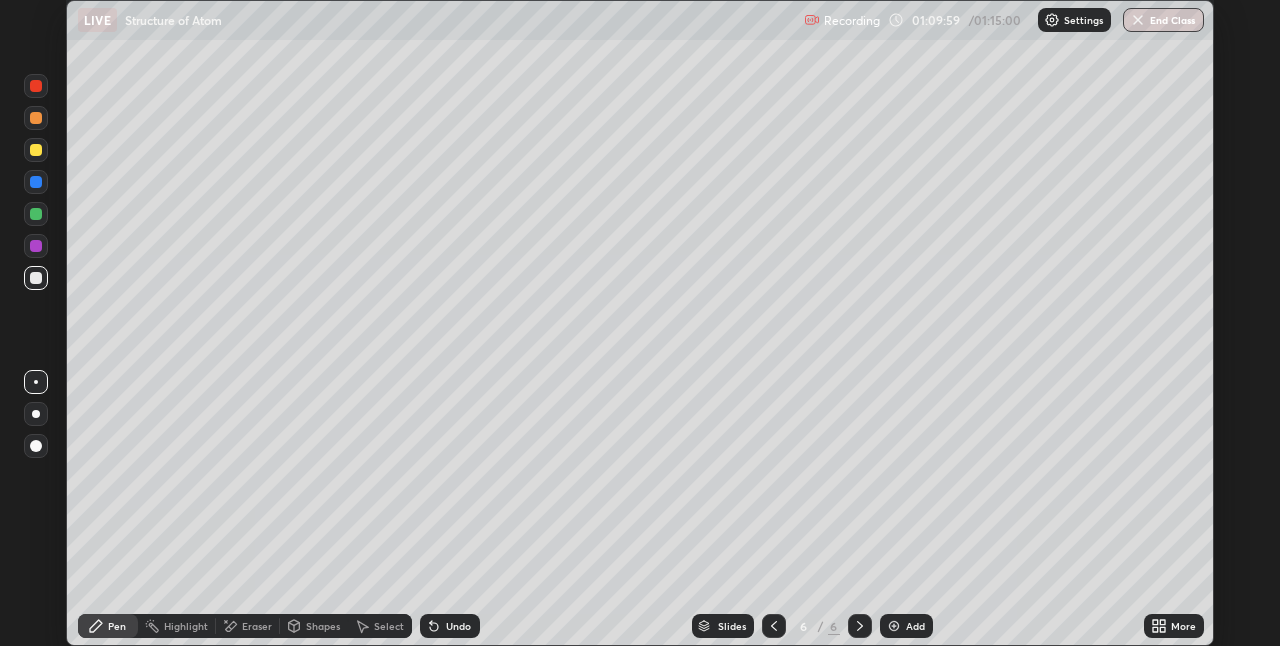 click 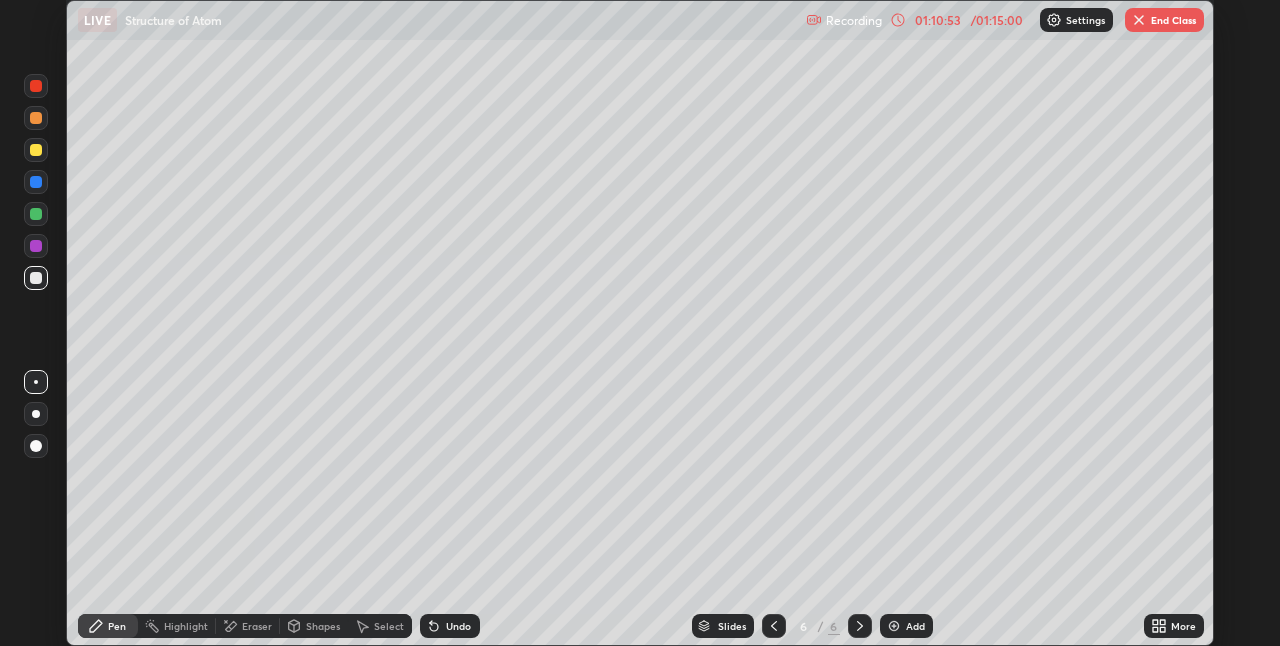 click on "Undo" at bounding box center [458, 626] 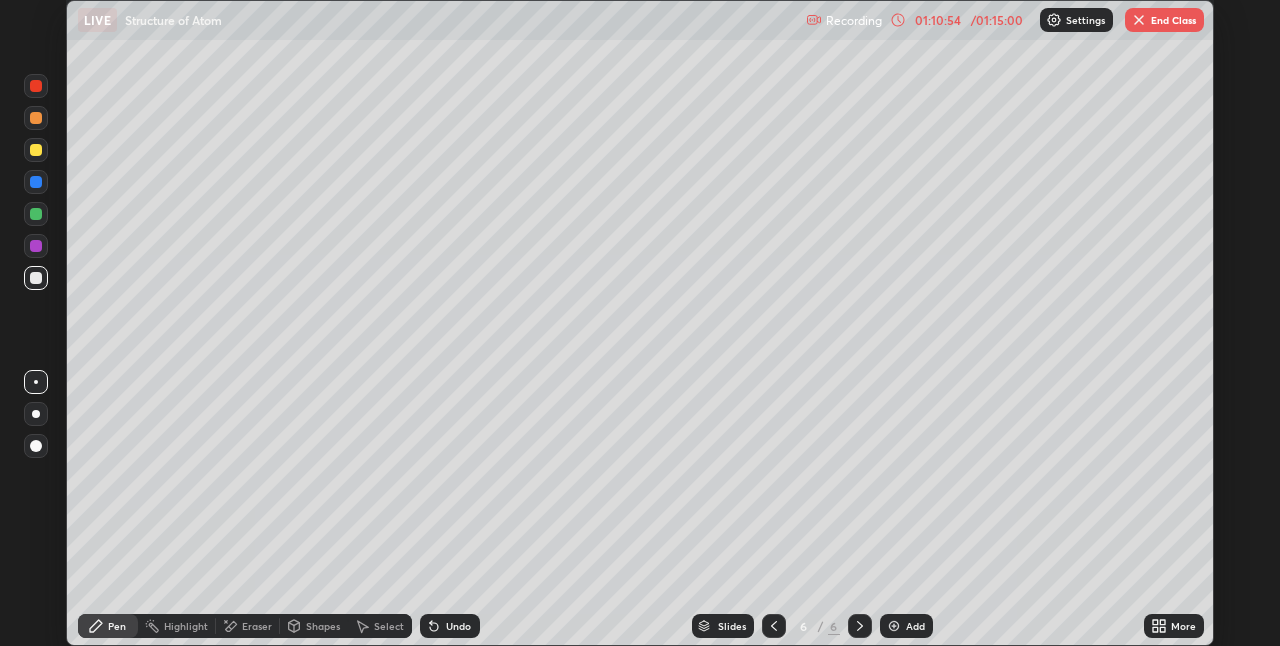 click on "Undo" at bounding box center (450, 626) 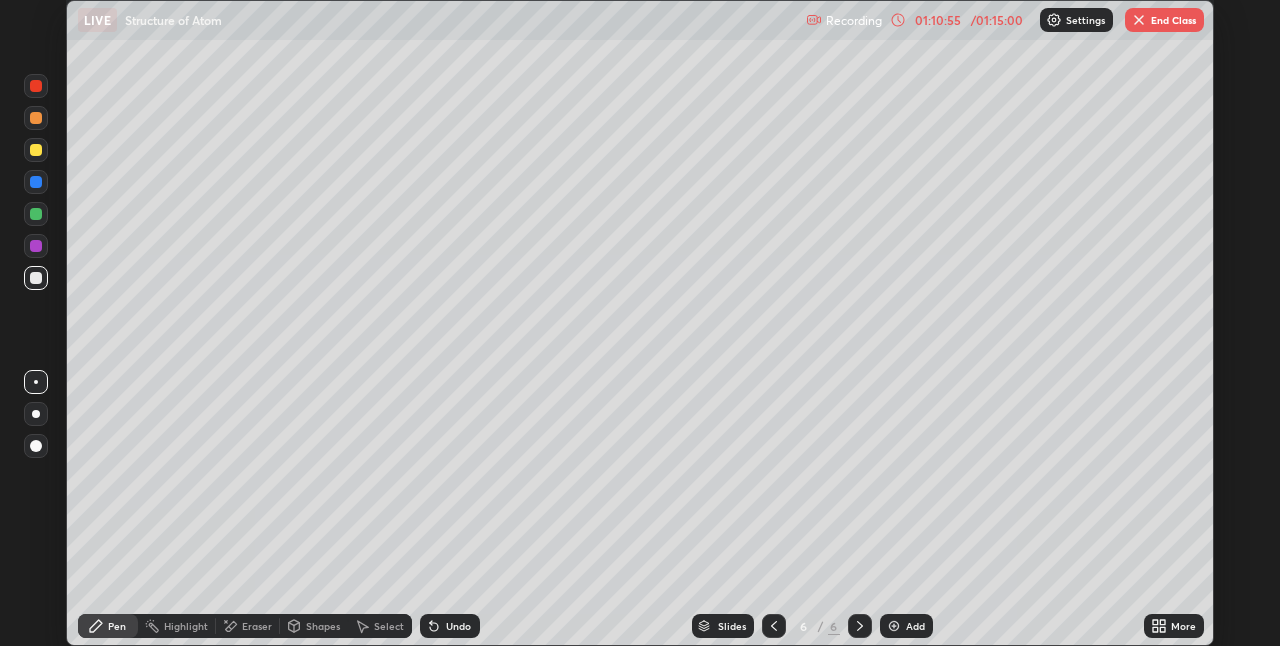 click on "Undo" at bounding box center [450, 626] 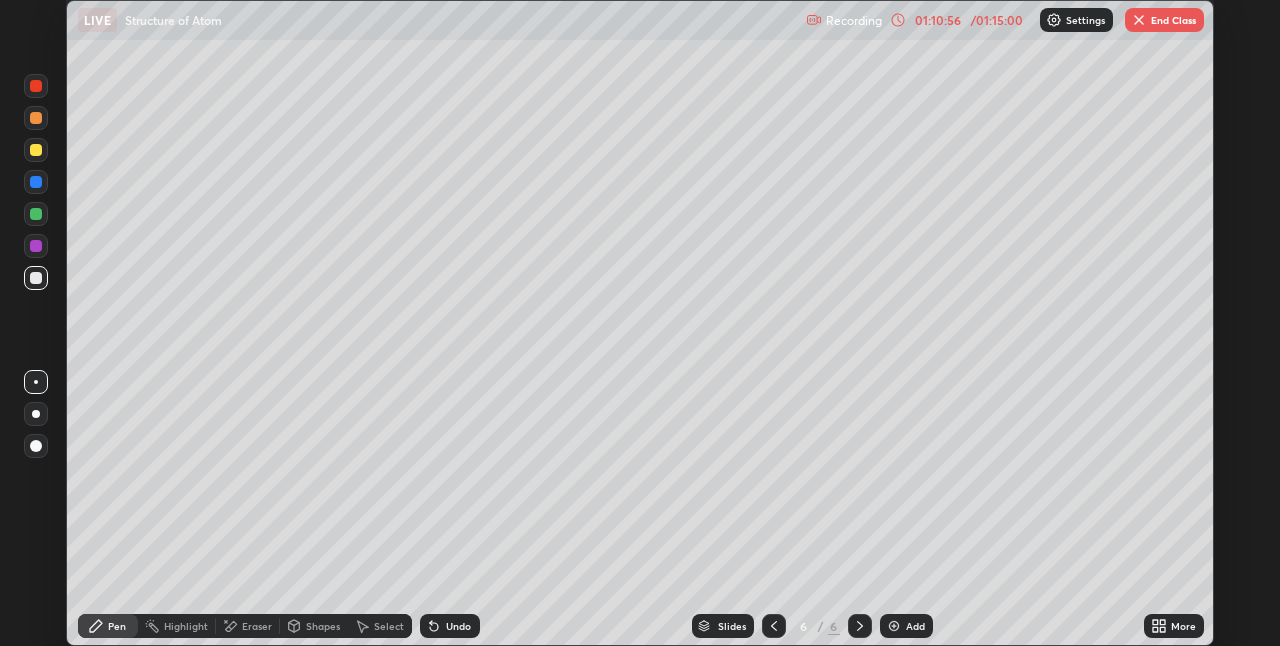 click on "Undo" at bounding box center [458, 626] 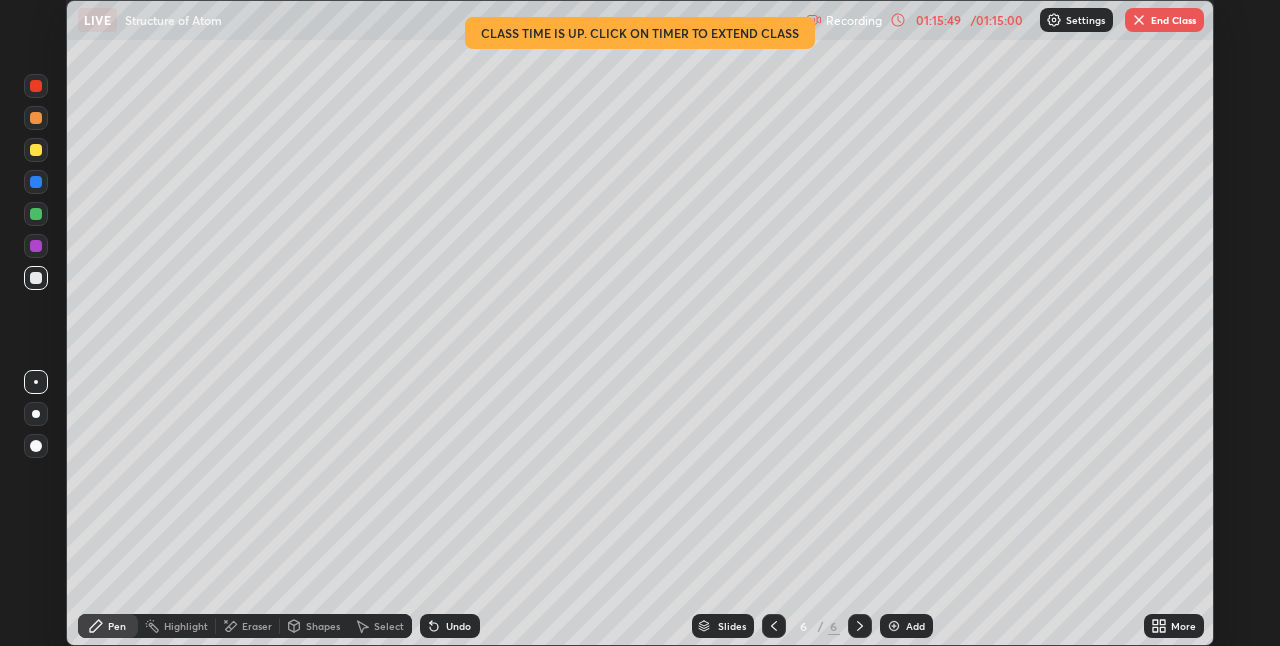 click on "End Class" at bounding box center [1164, 20] 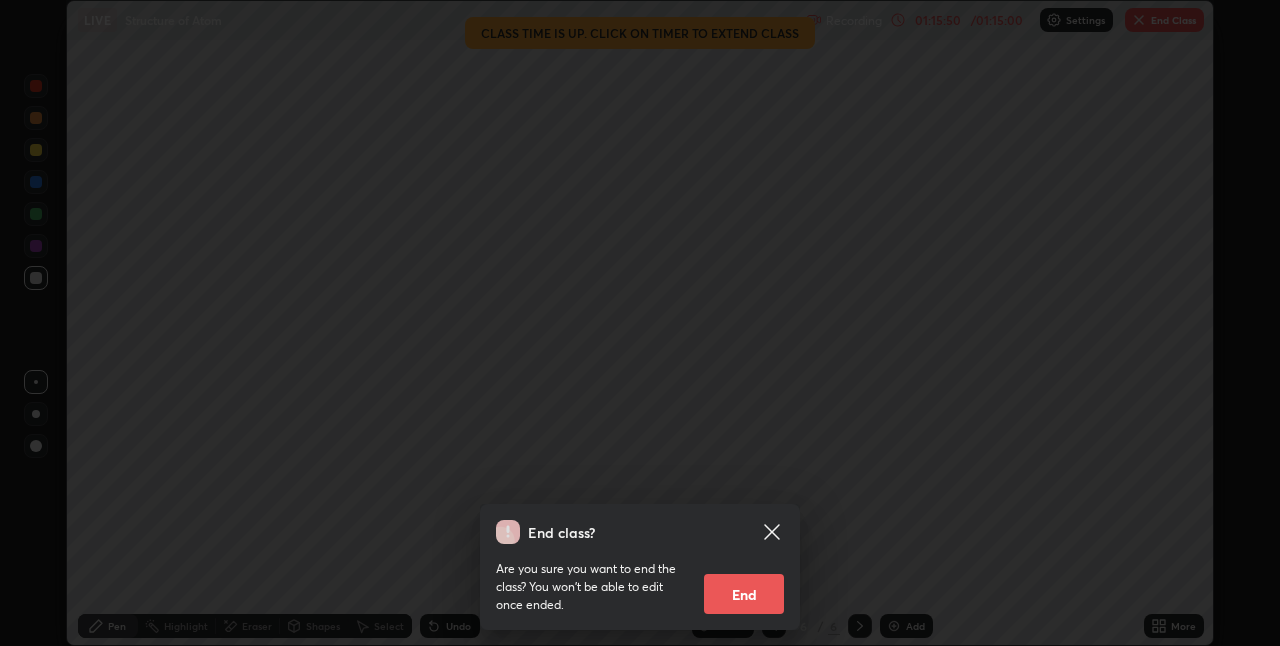 click on "End" at bounding box center [744, 594] 